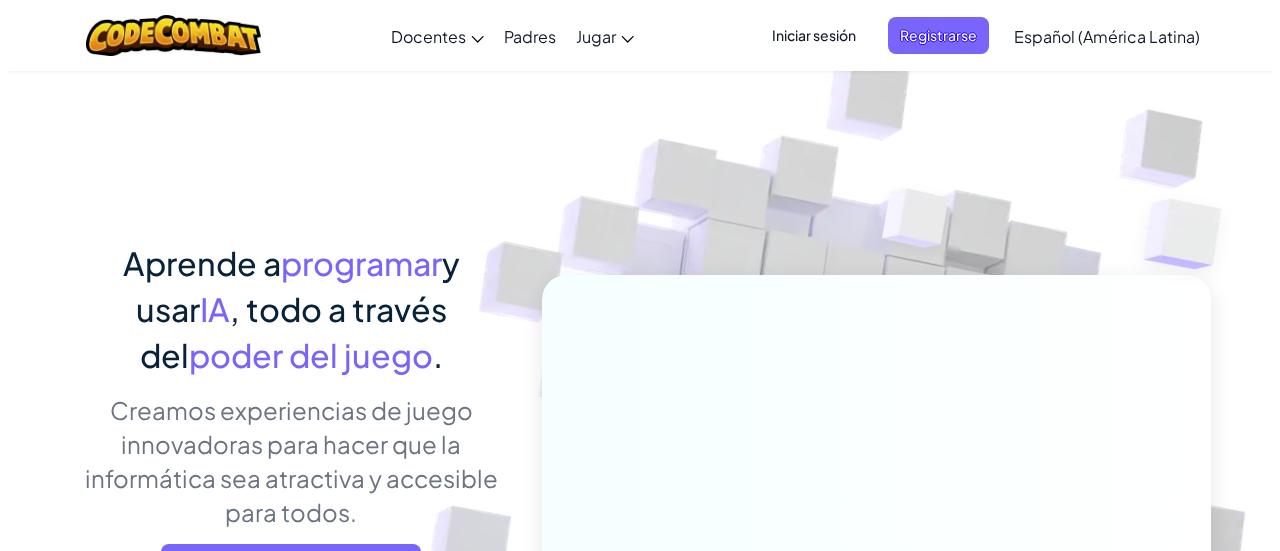 scroll, scrollTop: 0, scrollLeft: 0, axis: both 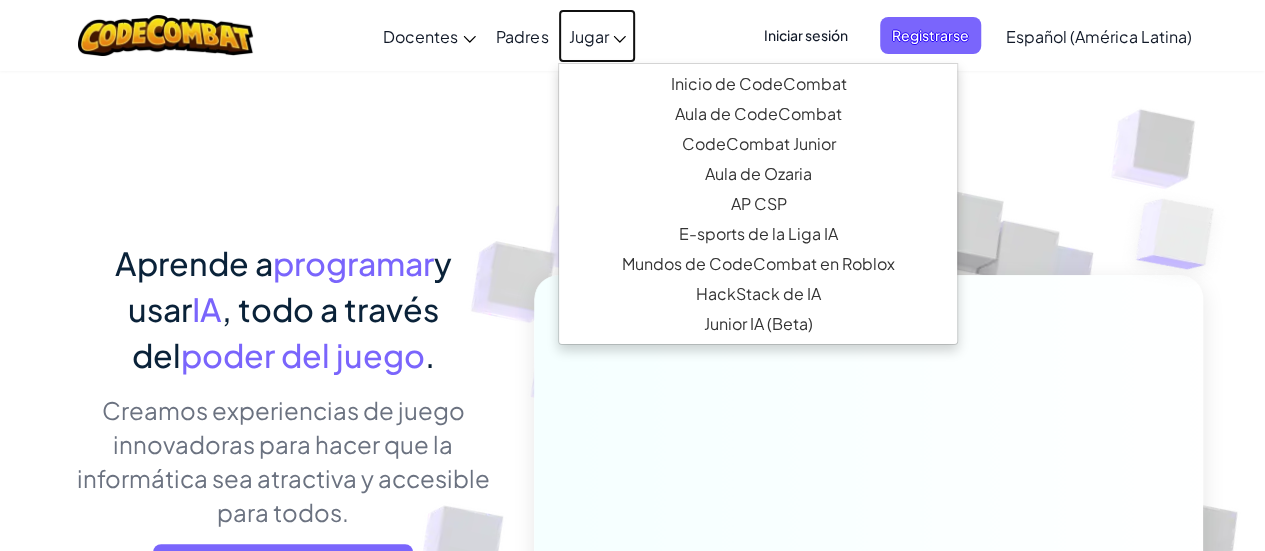 click on "Jugar" at bounding box center (588, 36) 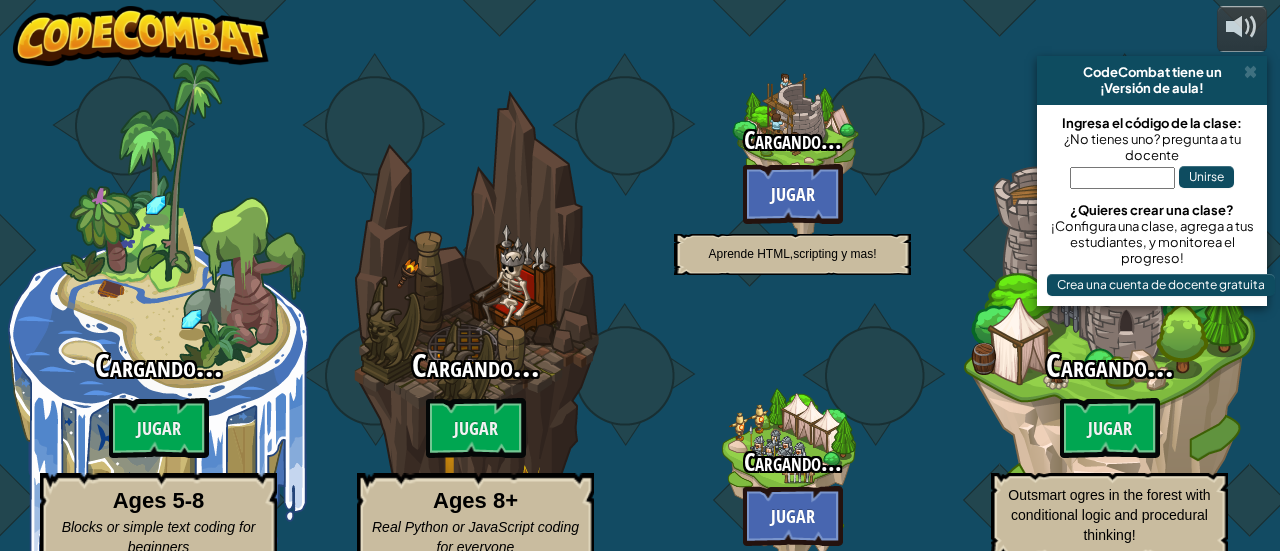 select on "es-419" 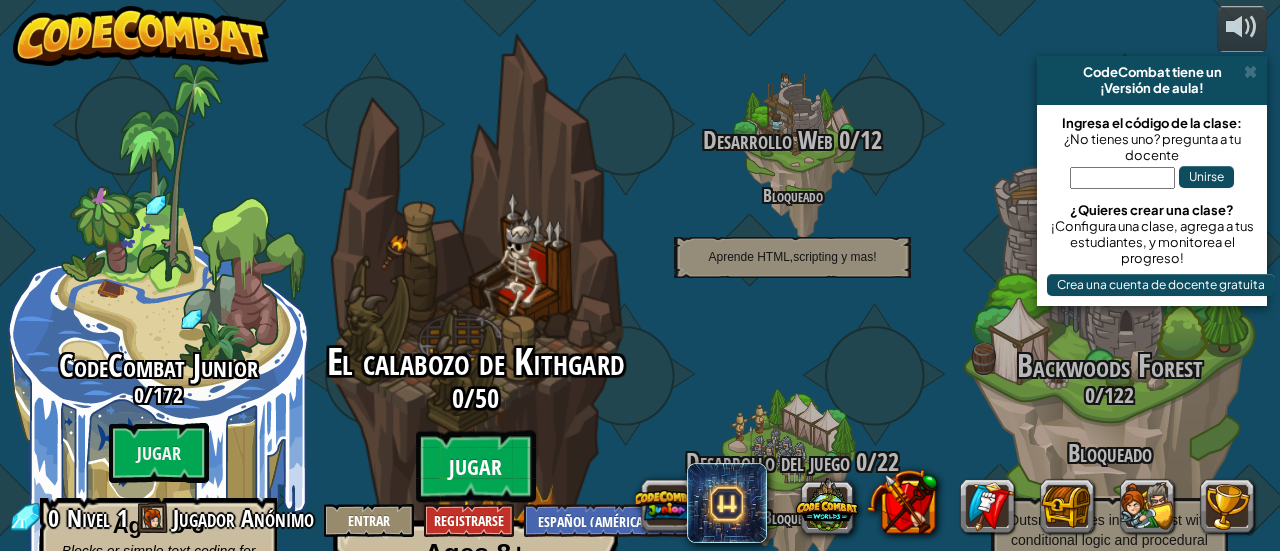 click on "Jugar" at bounding box center [476, 467] 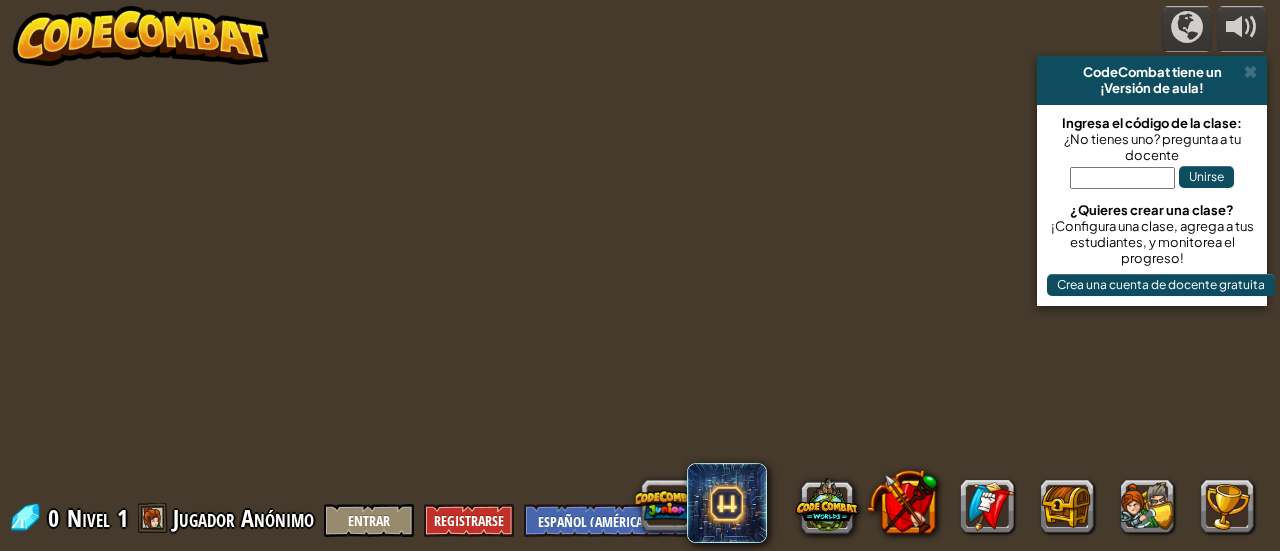 select on "es-419" 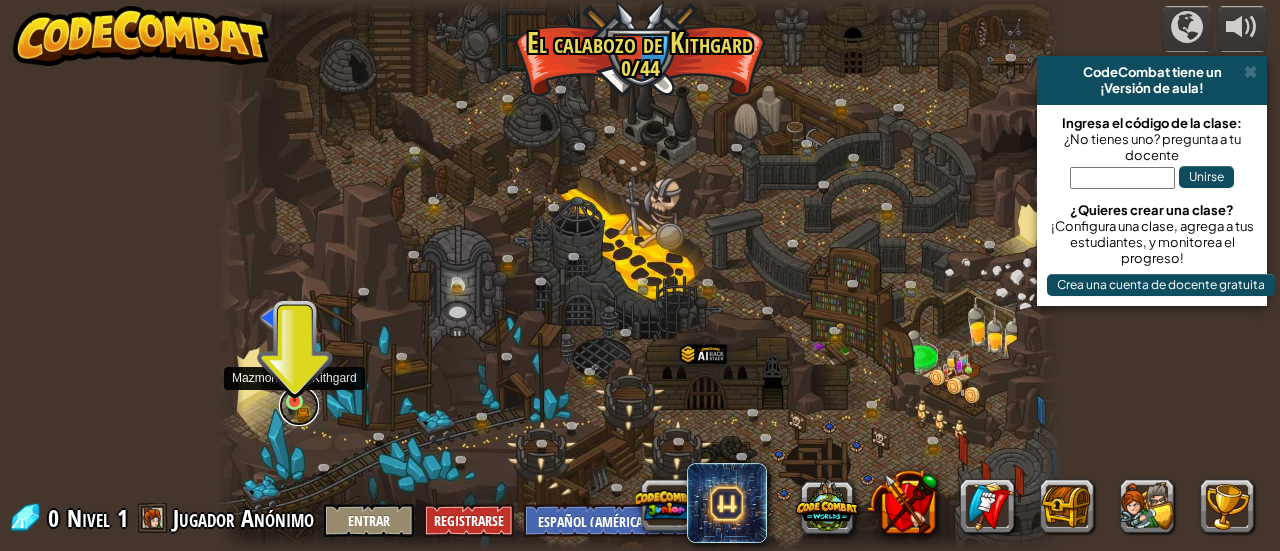 click at bounding box center [299, 406] 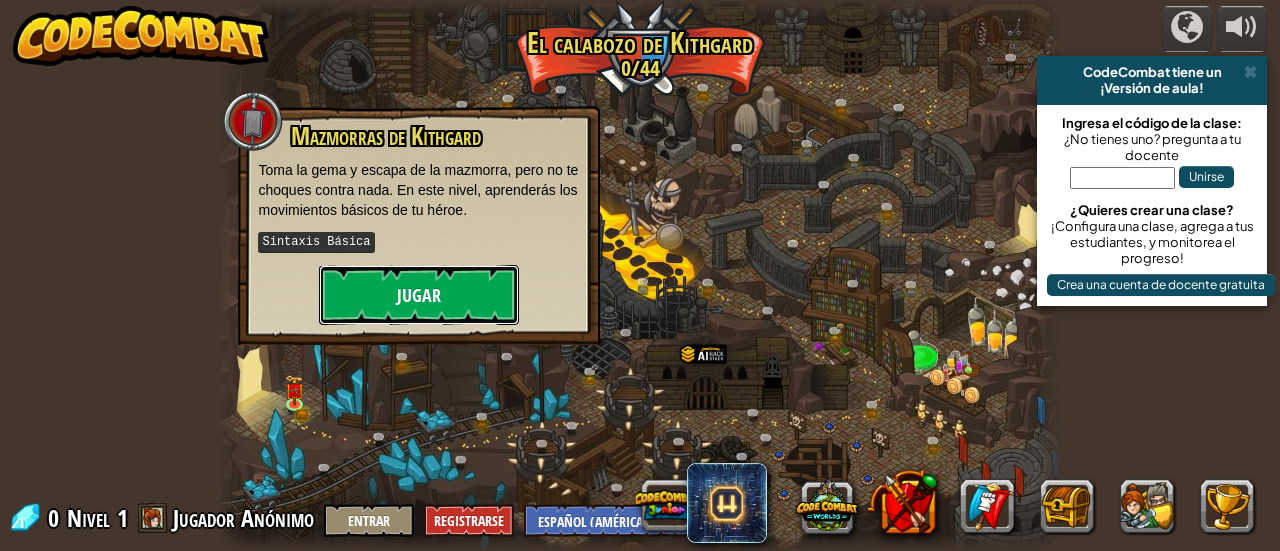 click on "Jugar" at bounding box center (419, 295) 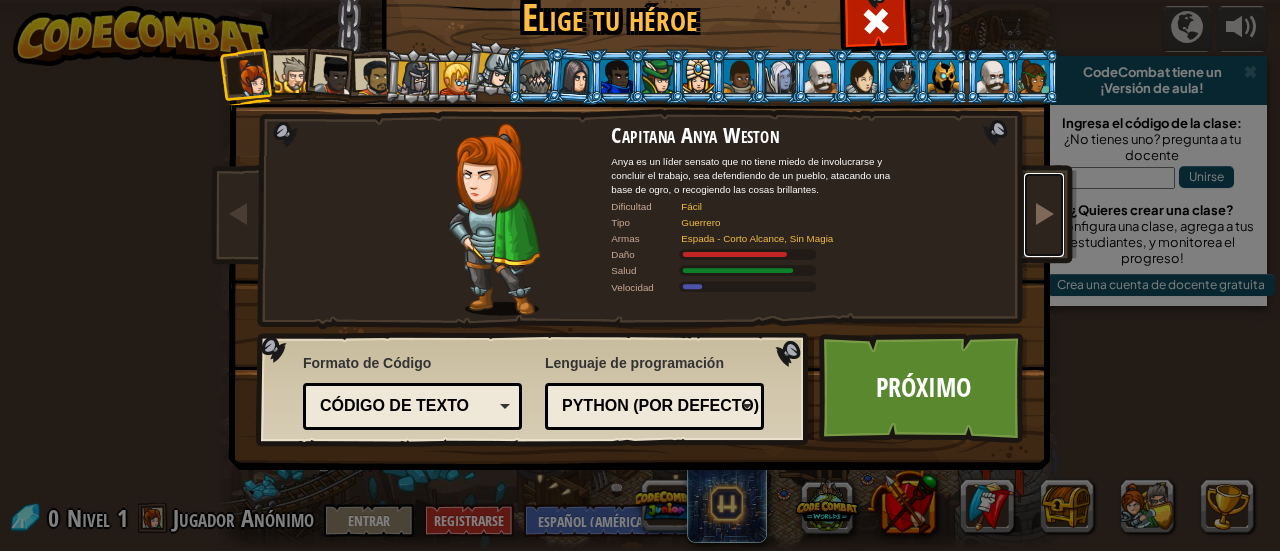 click at bounding box center [1044, 213] 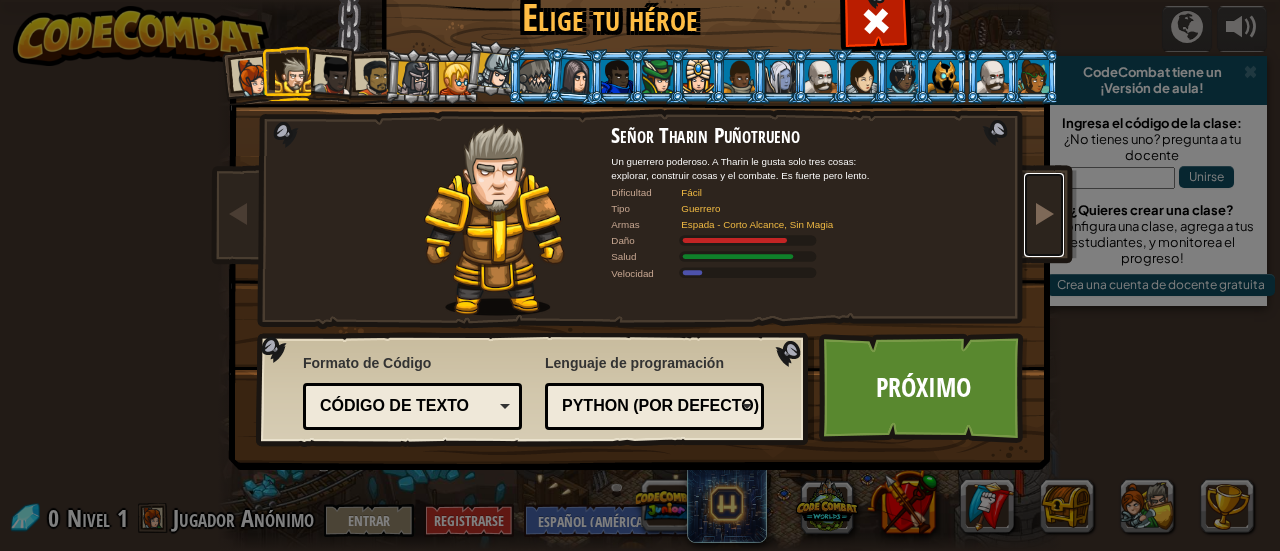 click at bounding box center (1044, 213) 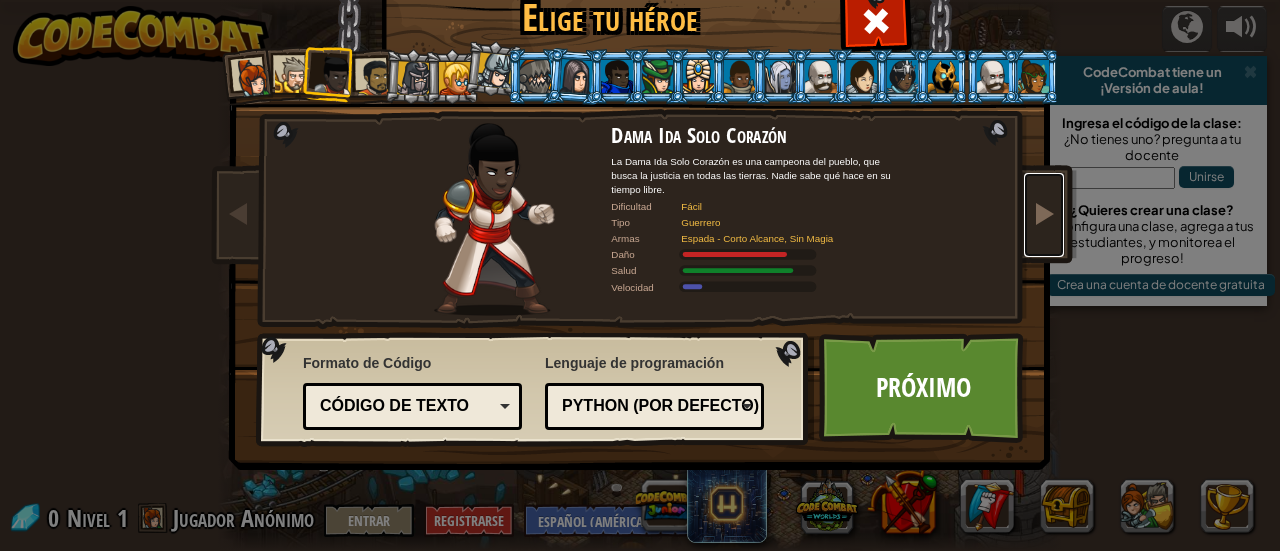 click at bounding box center (1044, 213) 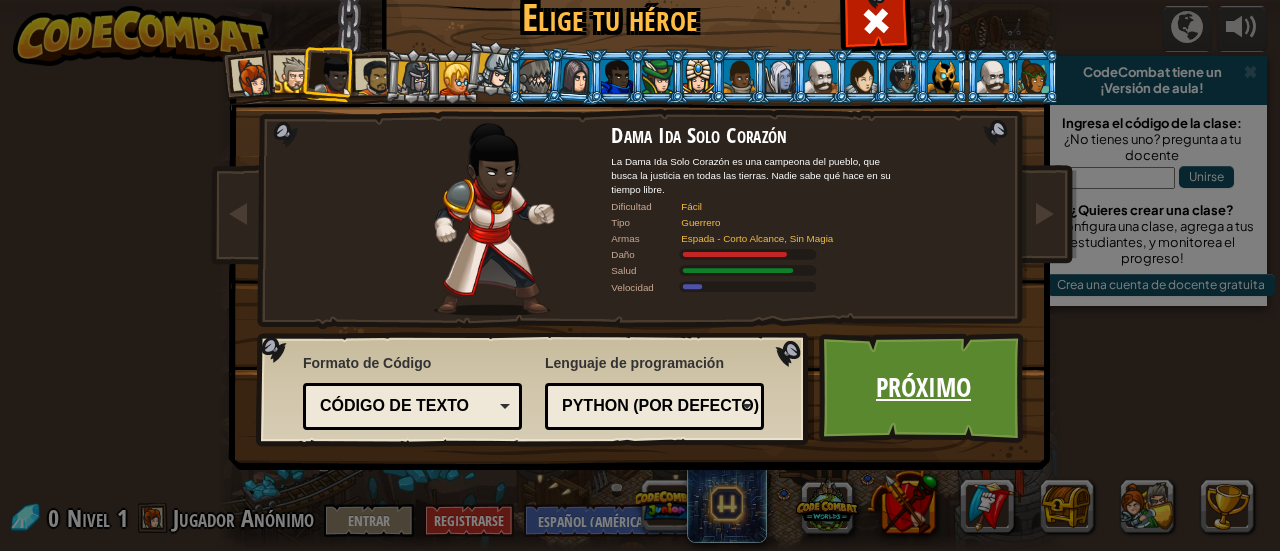click on "Próximo" at bounding box center (923, 388) 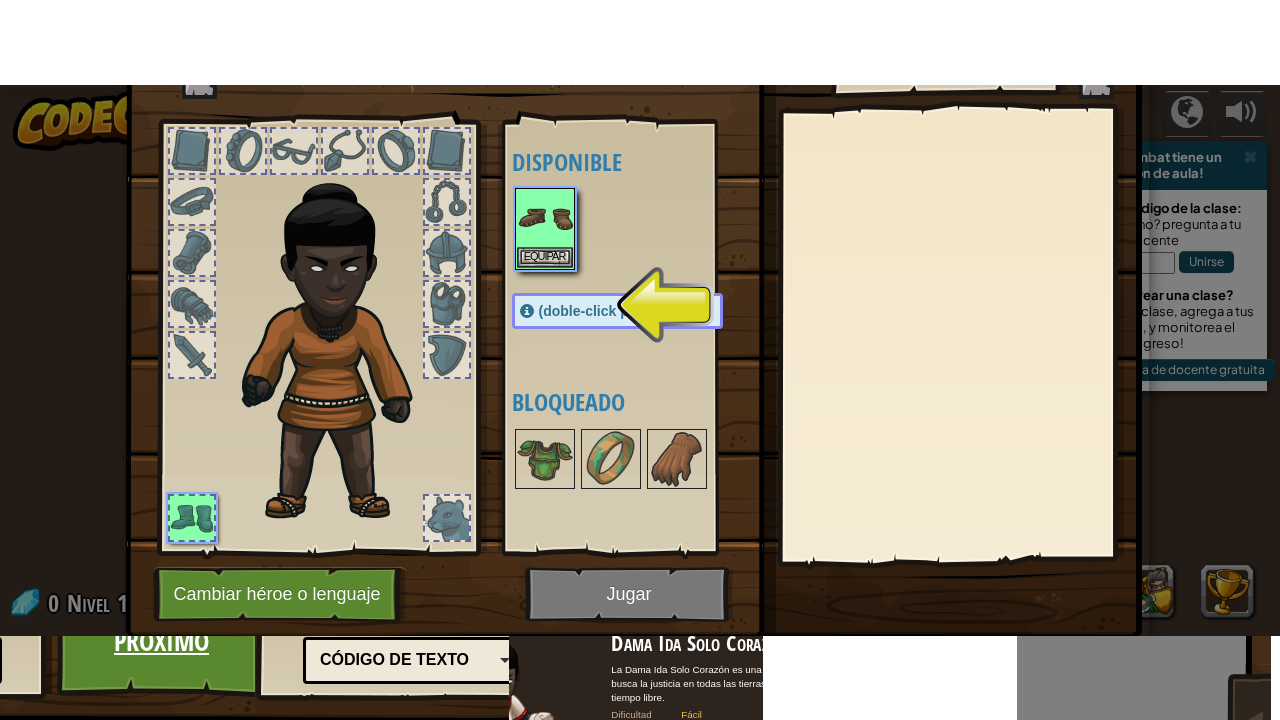 scroll, scrollTop: 80, scrollLeft: 0, axis: vertical 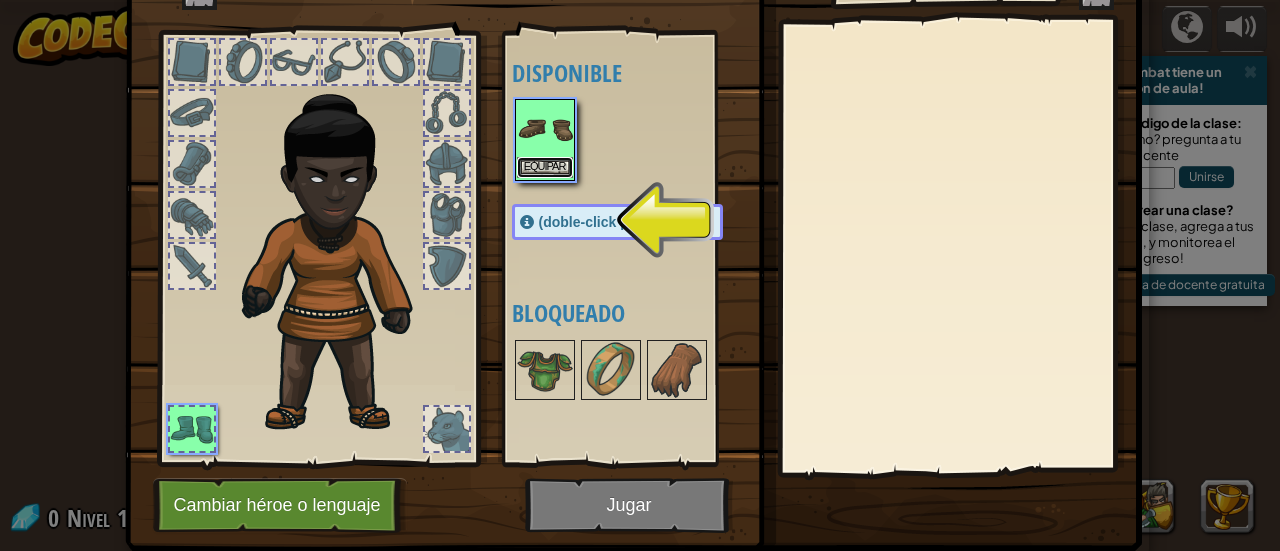 click on "Equipar" at bounding box center (545, 167) 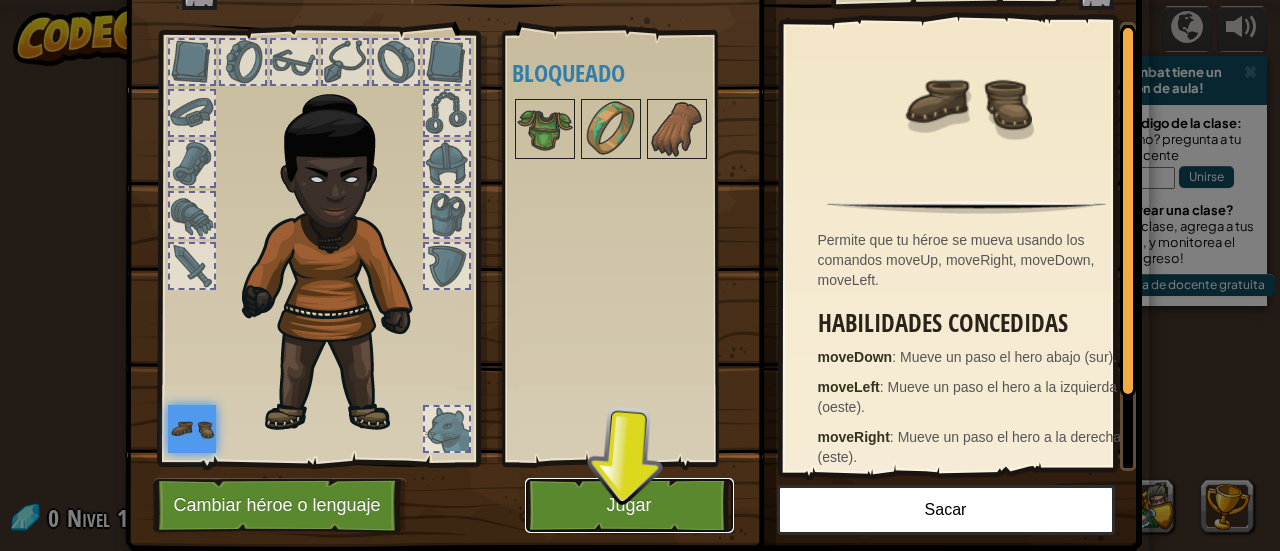 click on "Jugar" at bounding box center (629, 505) 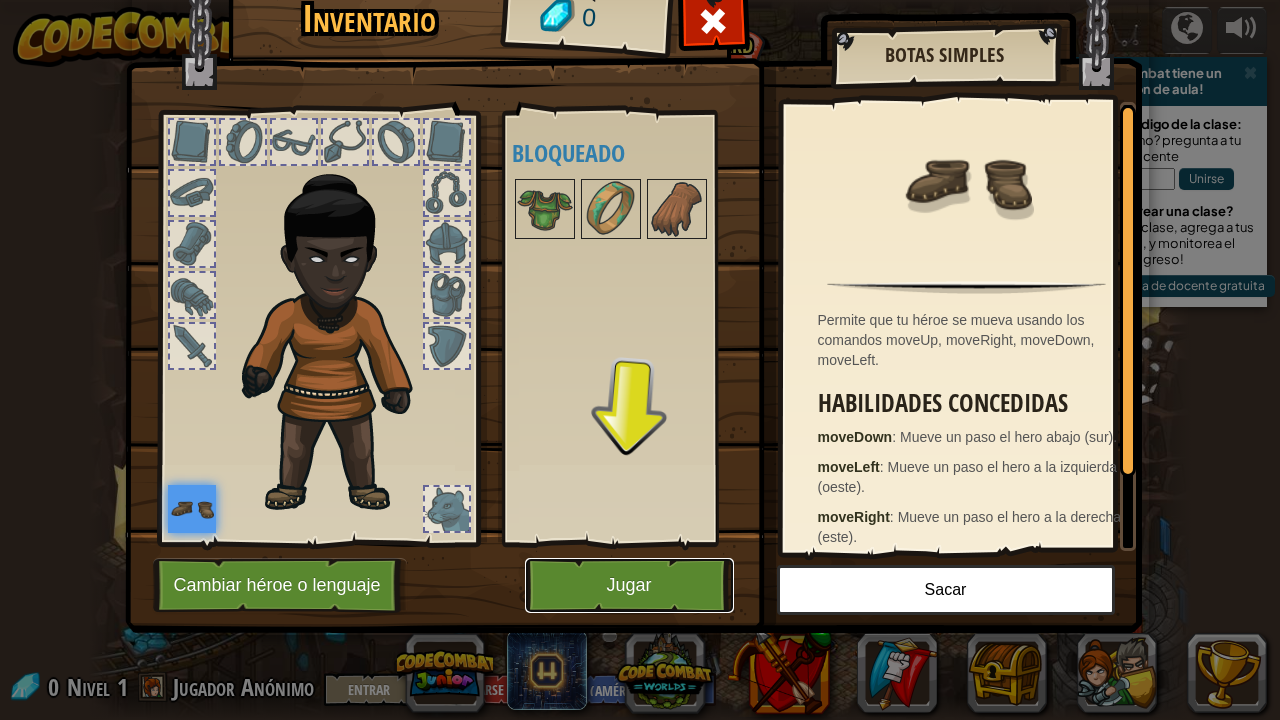 scroll, scrollTop: 0, scrollLeft: 0, axis: both 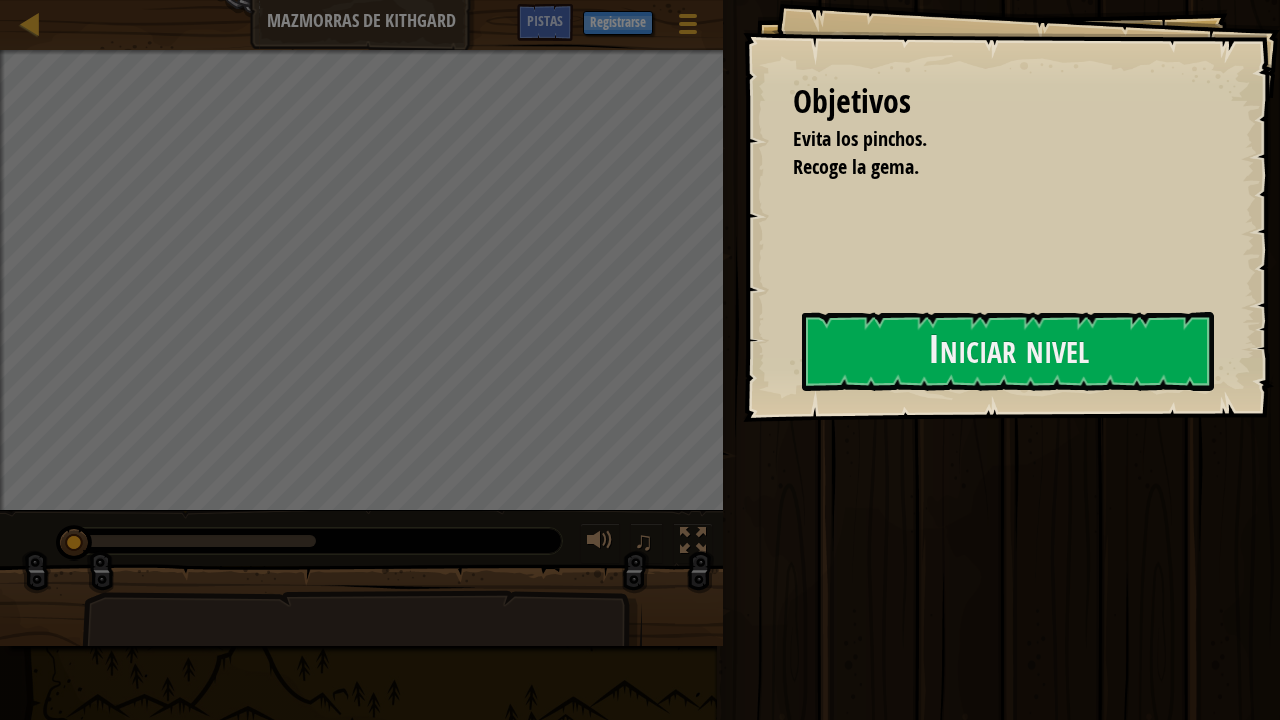 drag, startPoint x: 628, startPoint y: 519, endPoint x: 628, endPoint y: 640, distance: 121 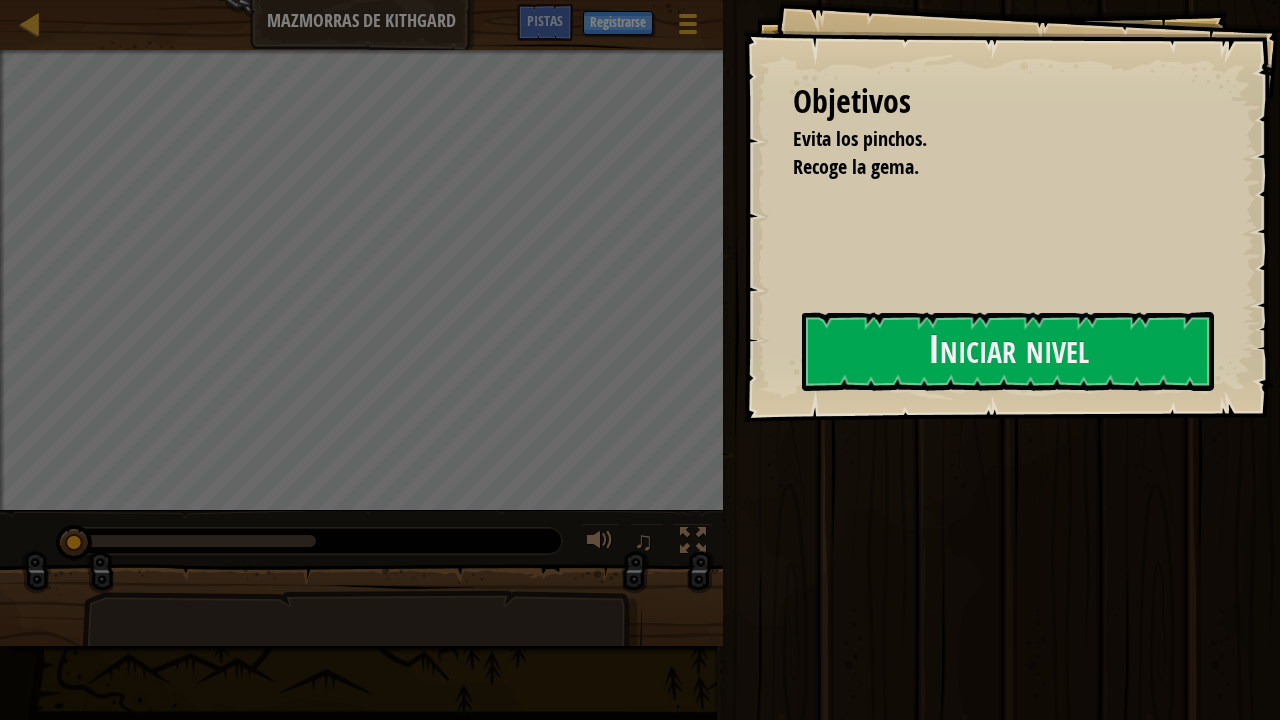 click at bounding box center (362, 673) 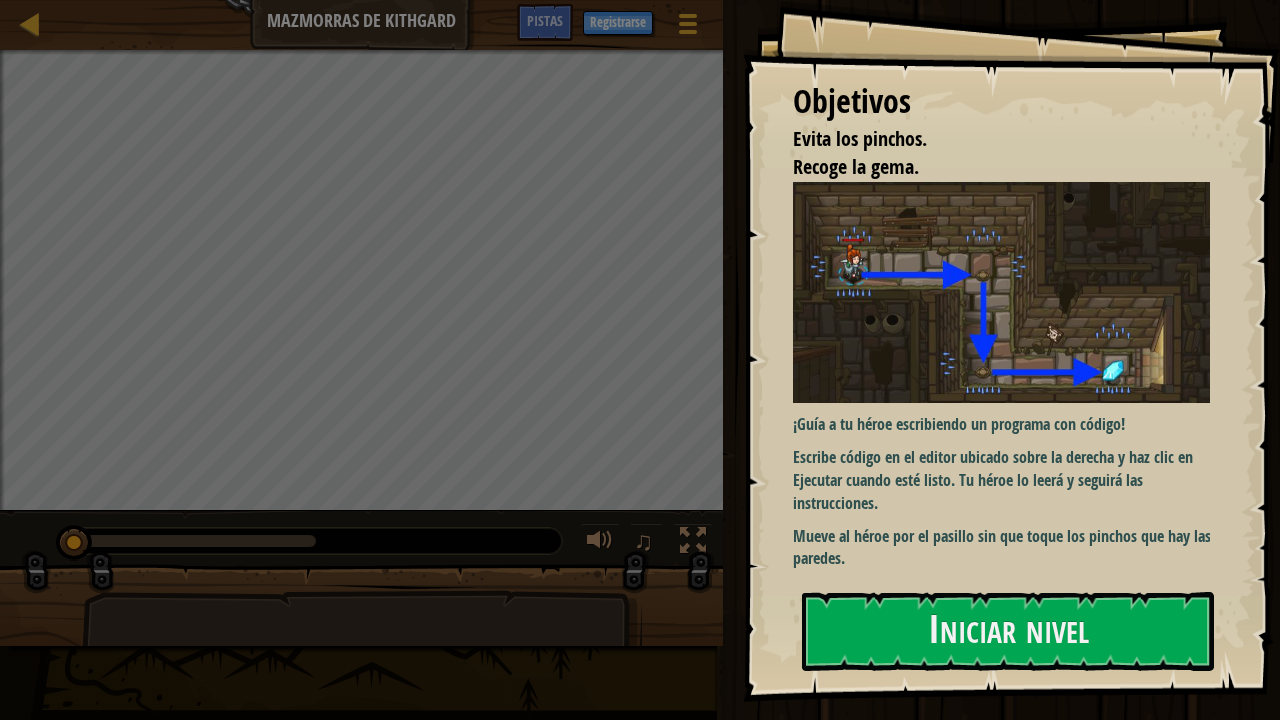 click at bounding box center [362, 673] 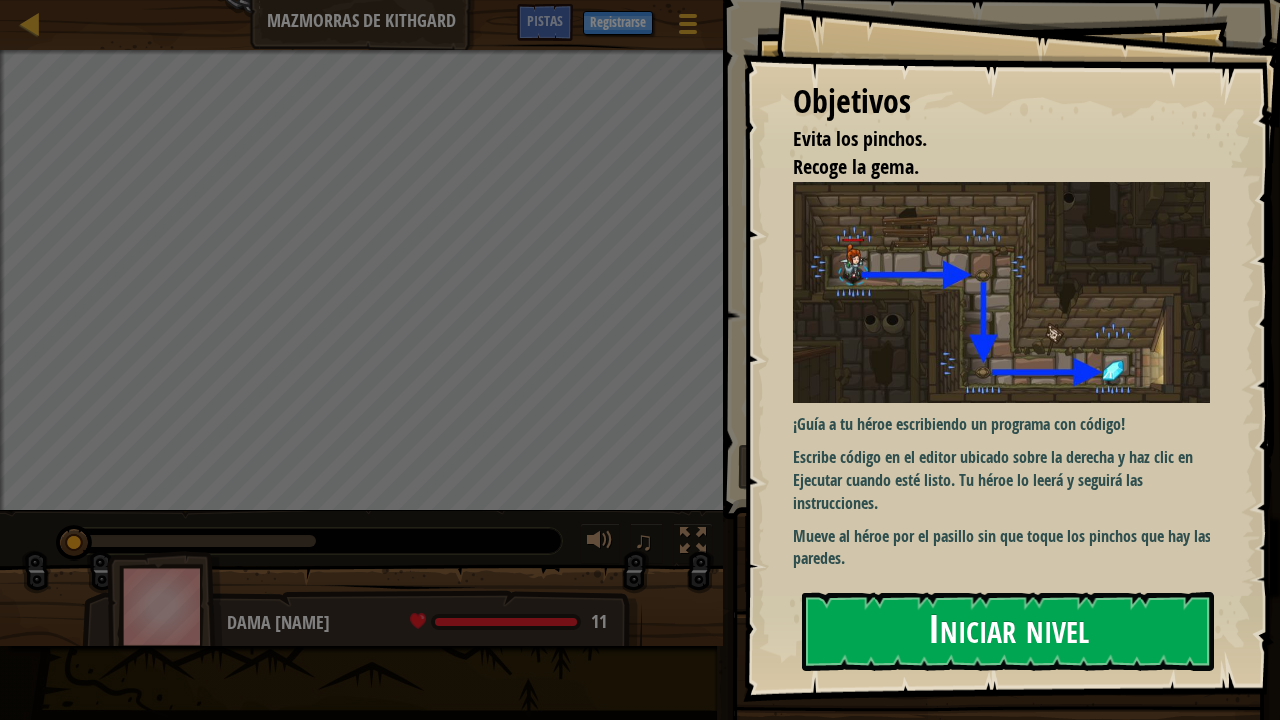 click on "Iniciar nivel" at bounding box center [1008, 631] 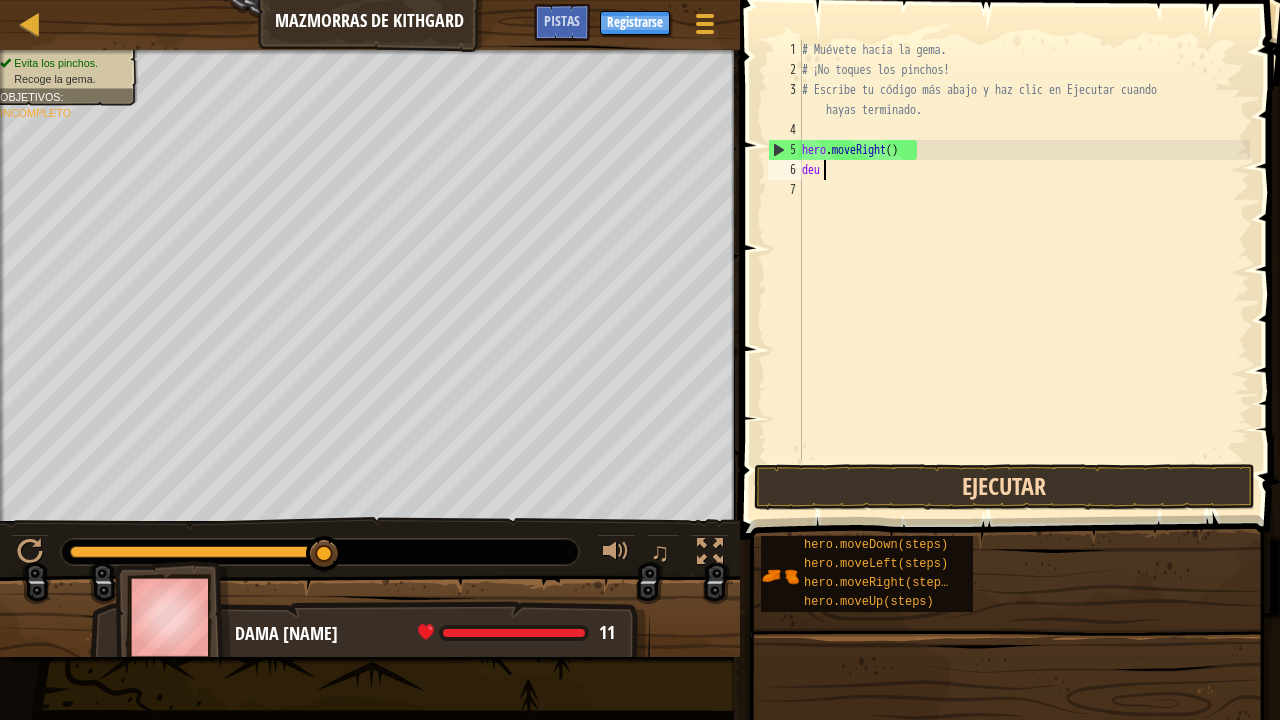 scroll, scrollTop: 9, scrollLeft: 0, axis: vertical 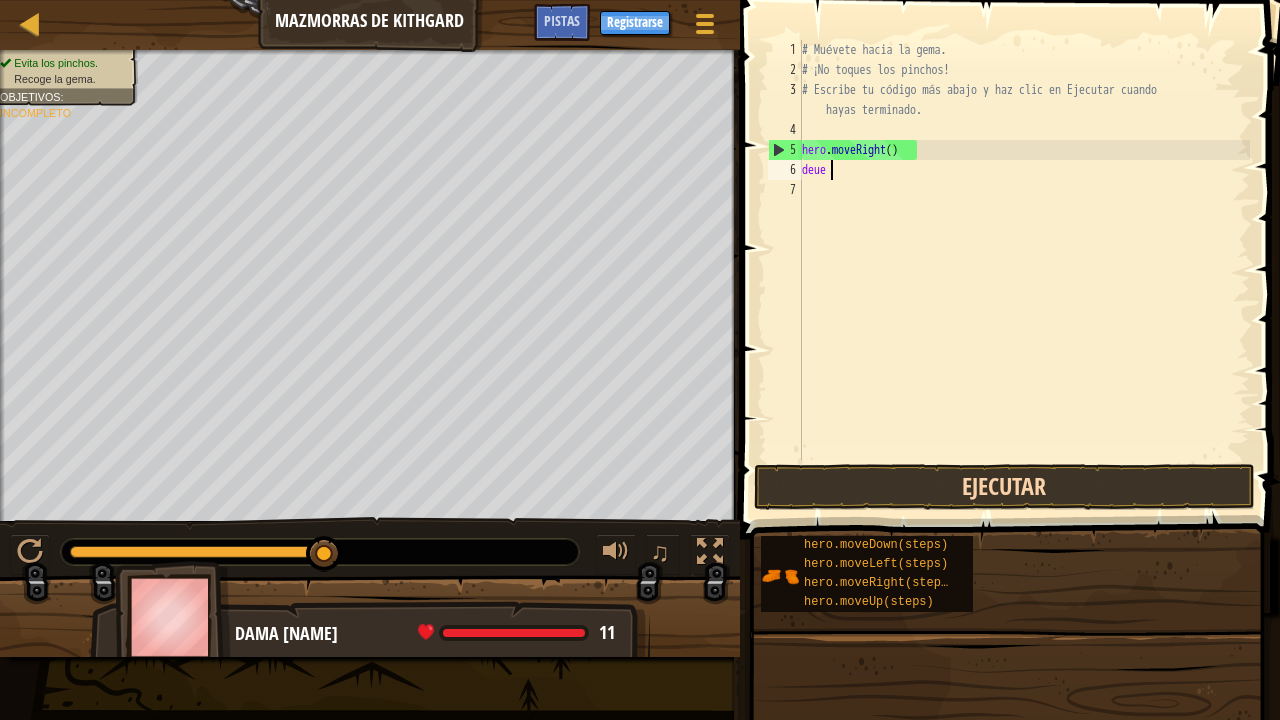 type on "deuee" 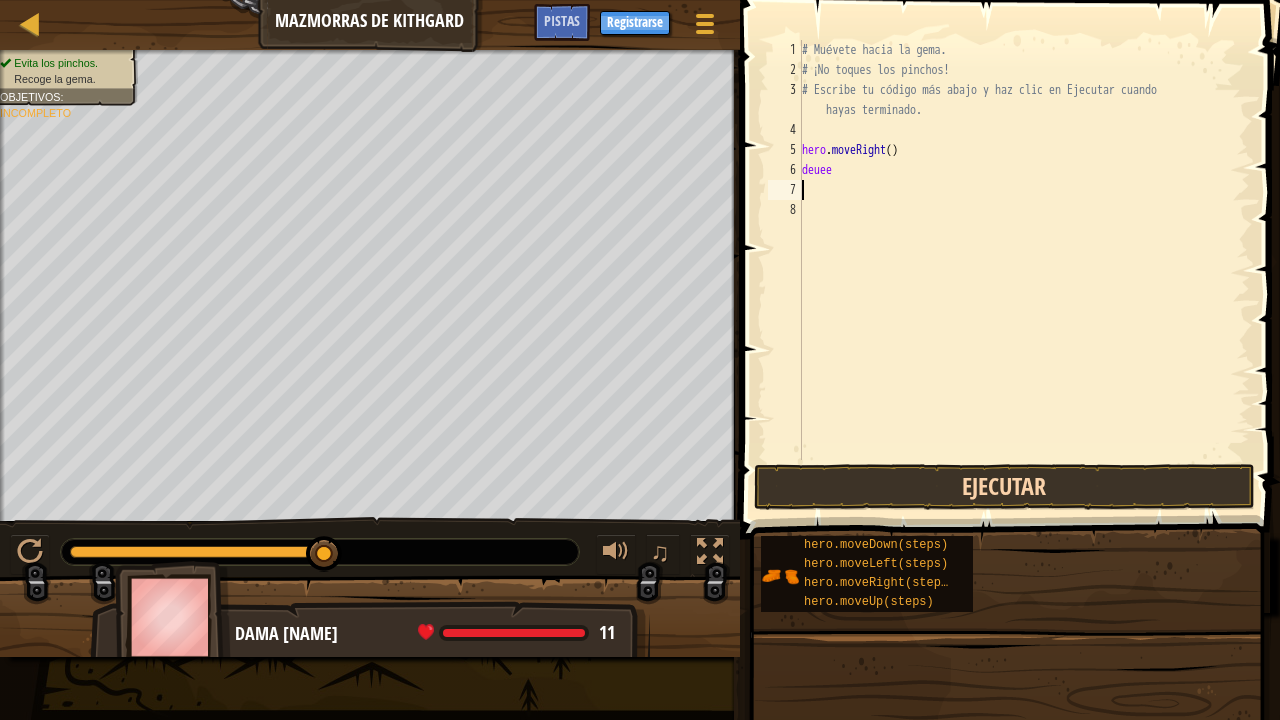 scroll, scrollTop: 9, scrollLeft: 0, axis: vertical 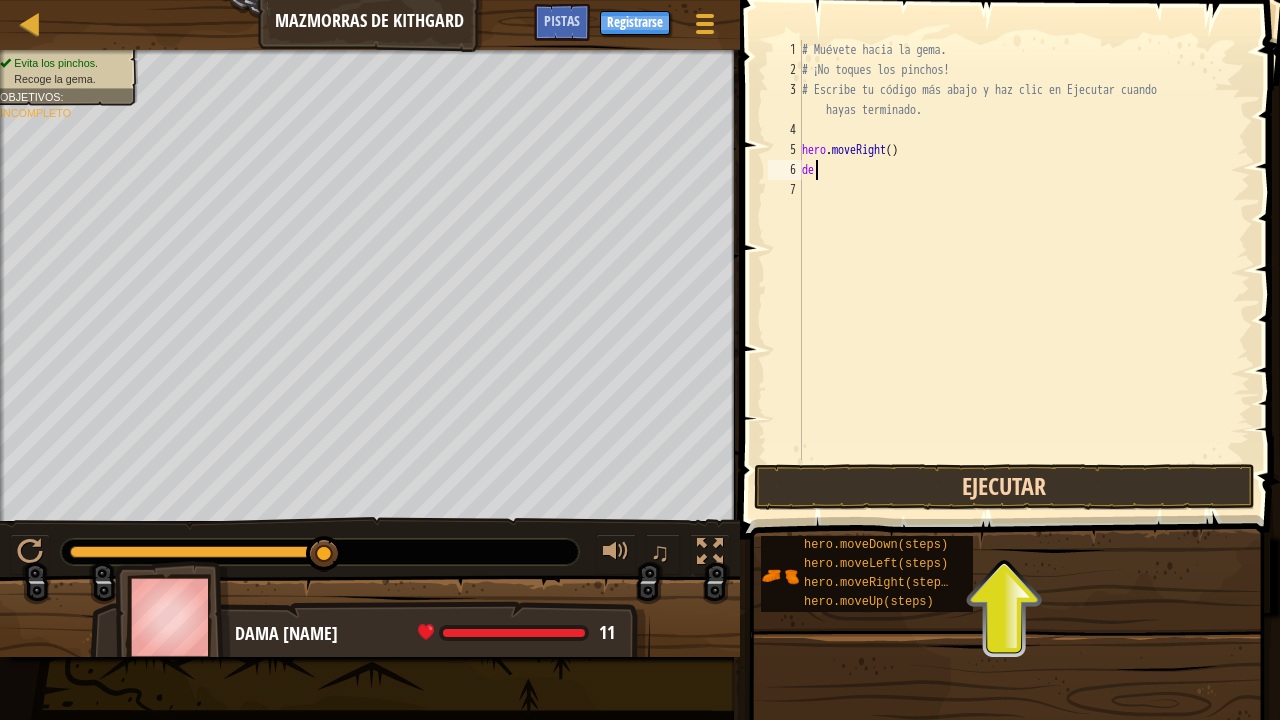 type on "d" 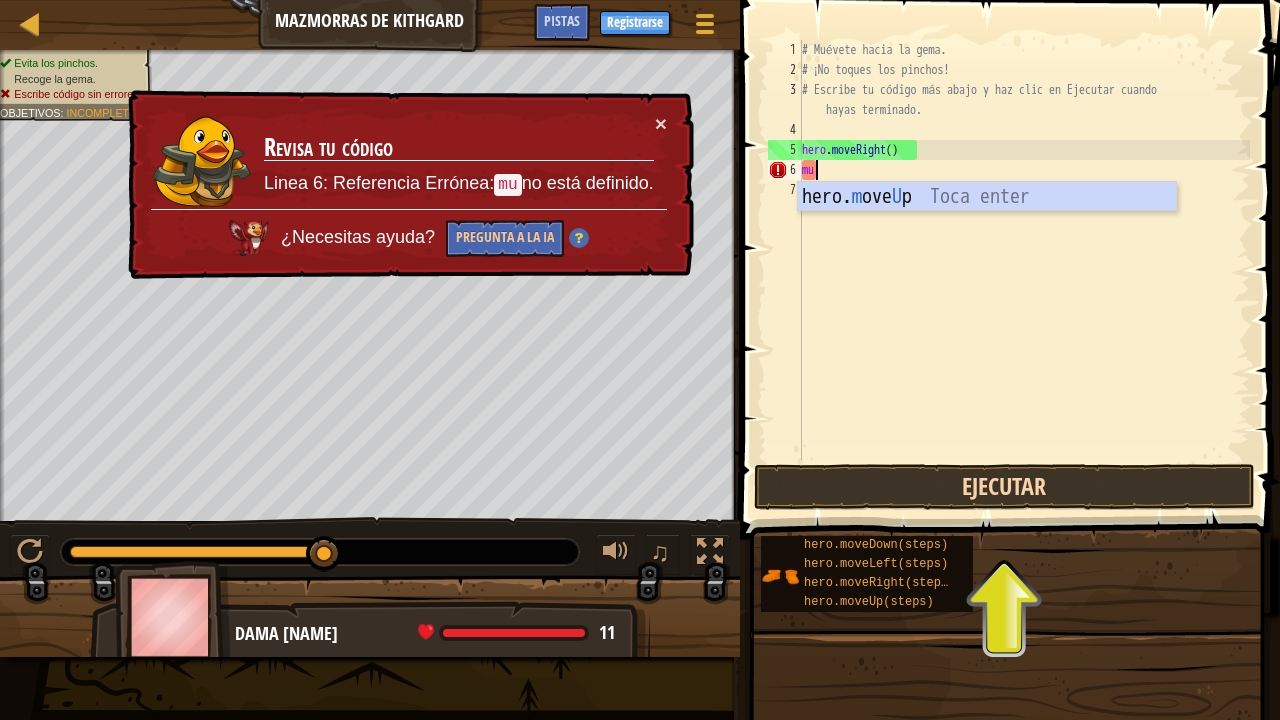 type on "m" 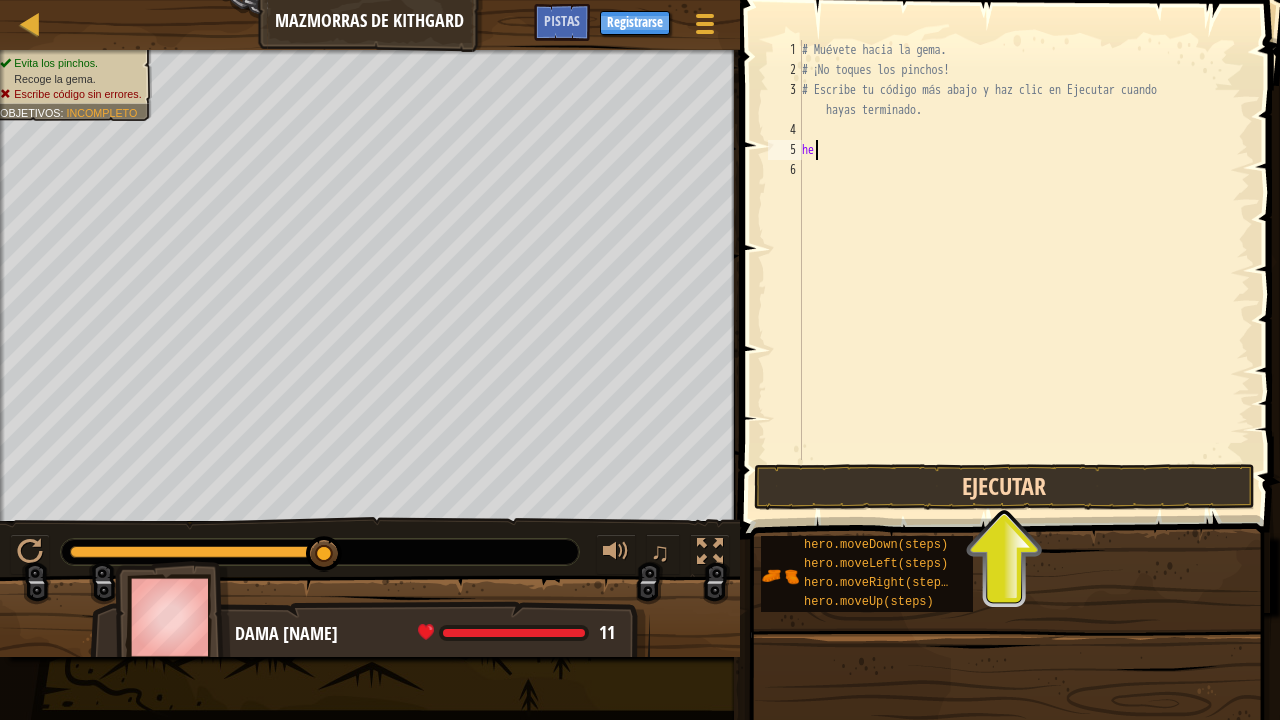 type on "h" 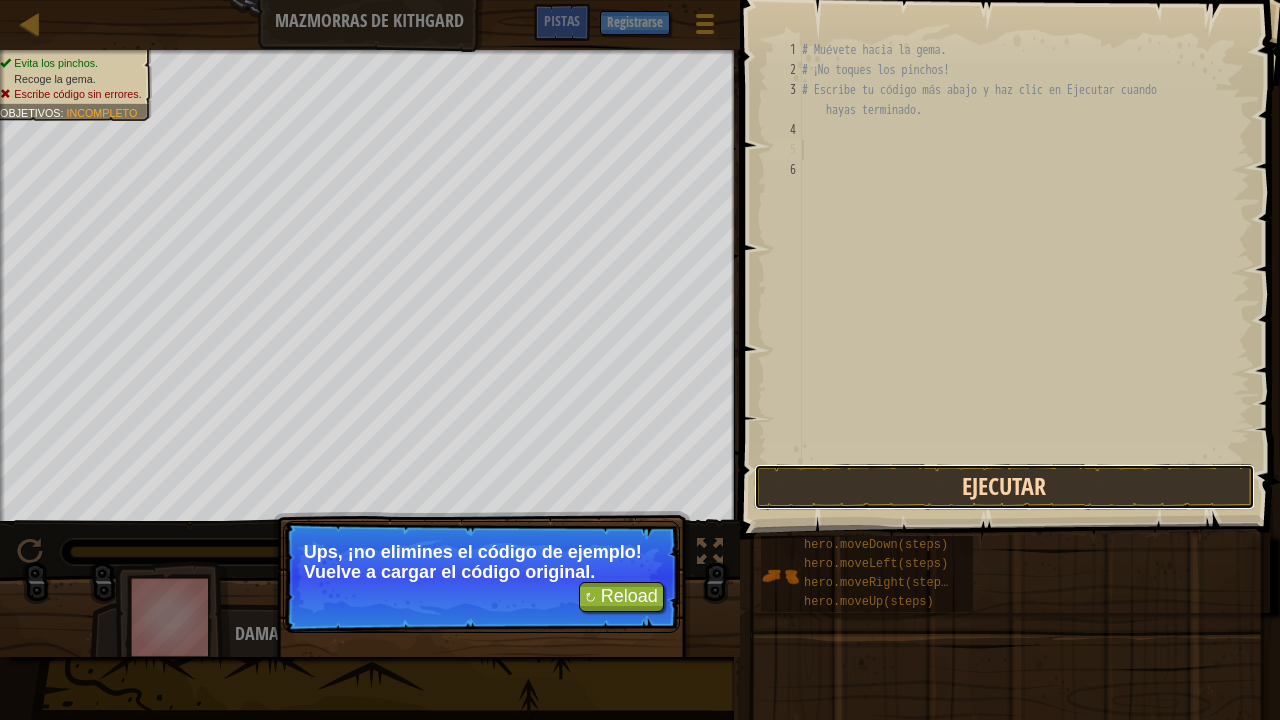 type 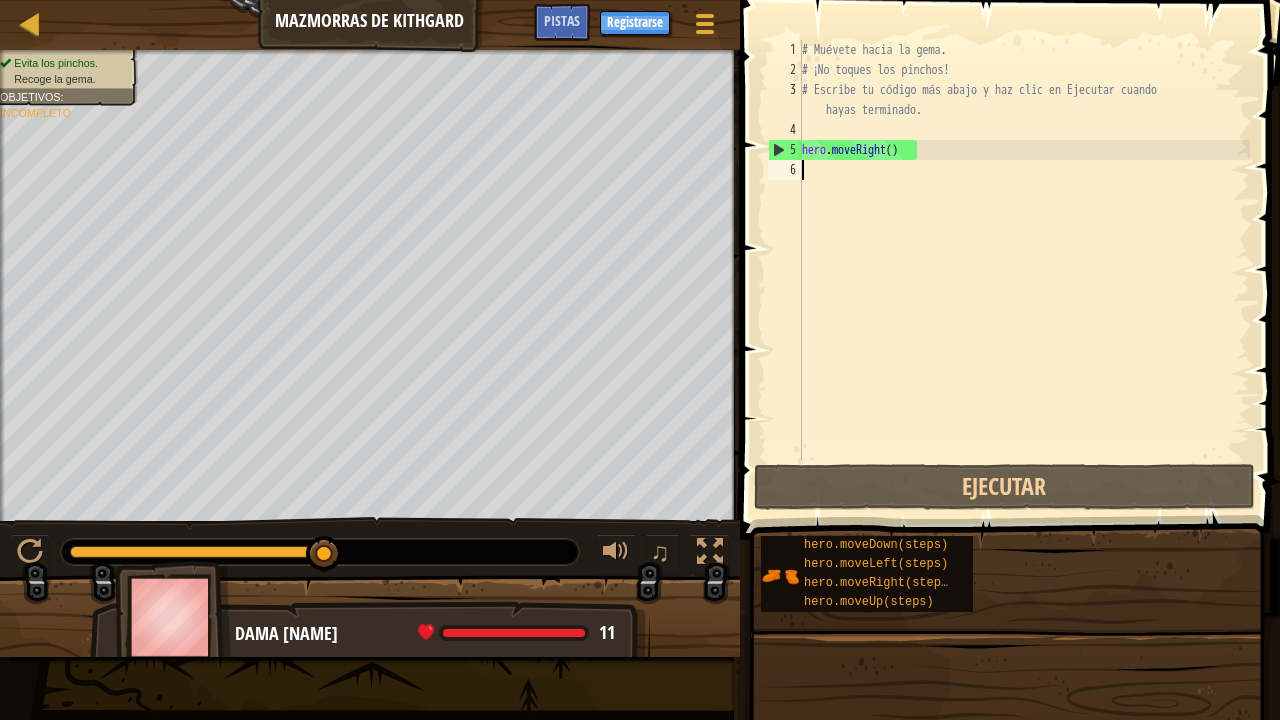 click on "Evita los pinchos. Recoge la gema. Objetivos : Incompleto ♫ Dama [NAME] 11 x: 18 y: 18 No target Continuar  Si te trabas, ¡haz clic en el botón Pistas!" at bounding box center [640, 353] 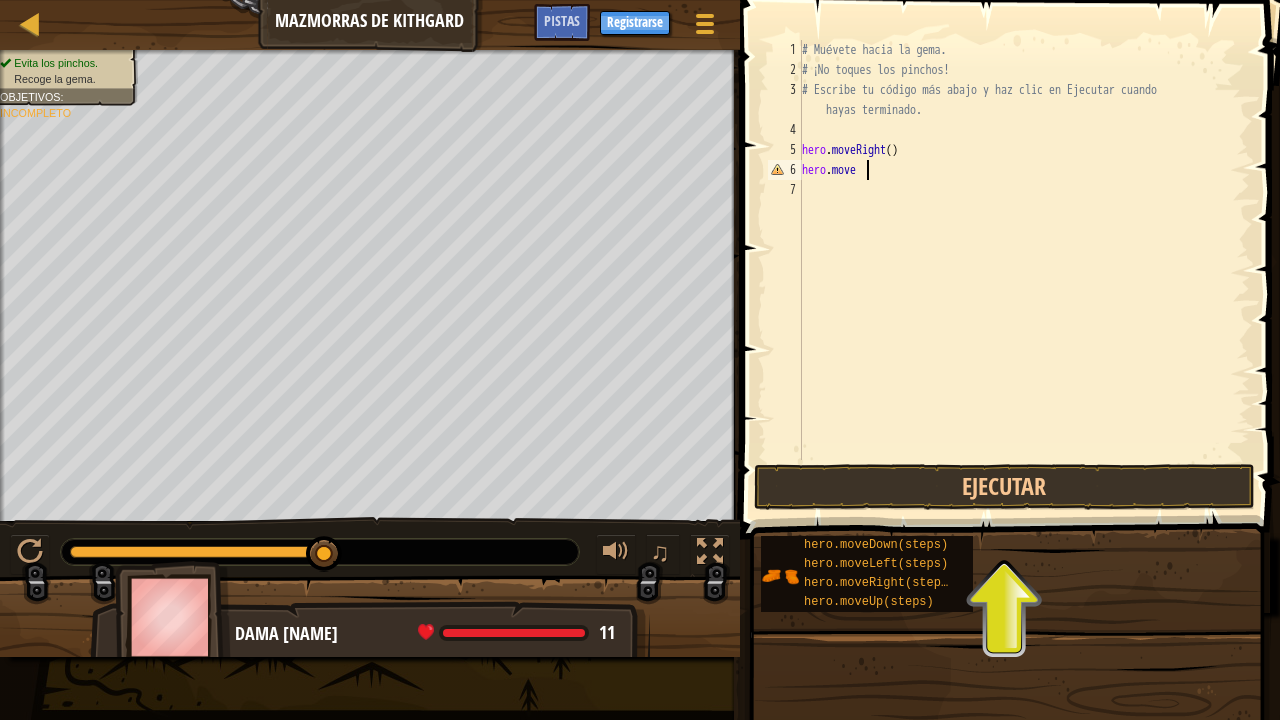 scroll, scrollTop: 9, scrollLeft: 4, axis: both 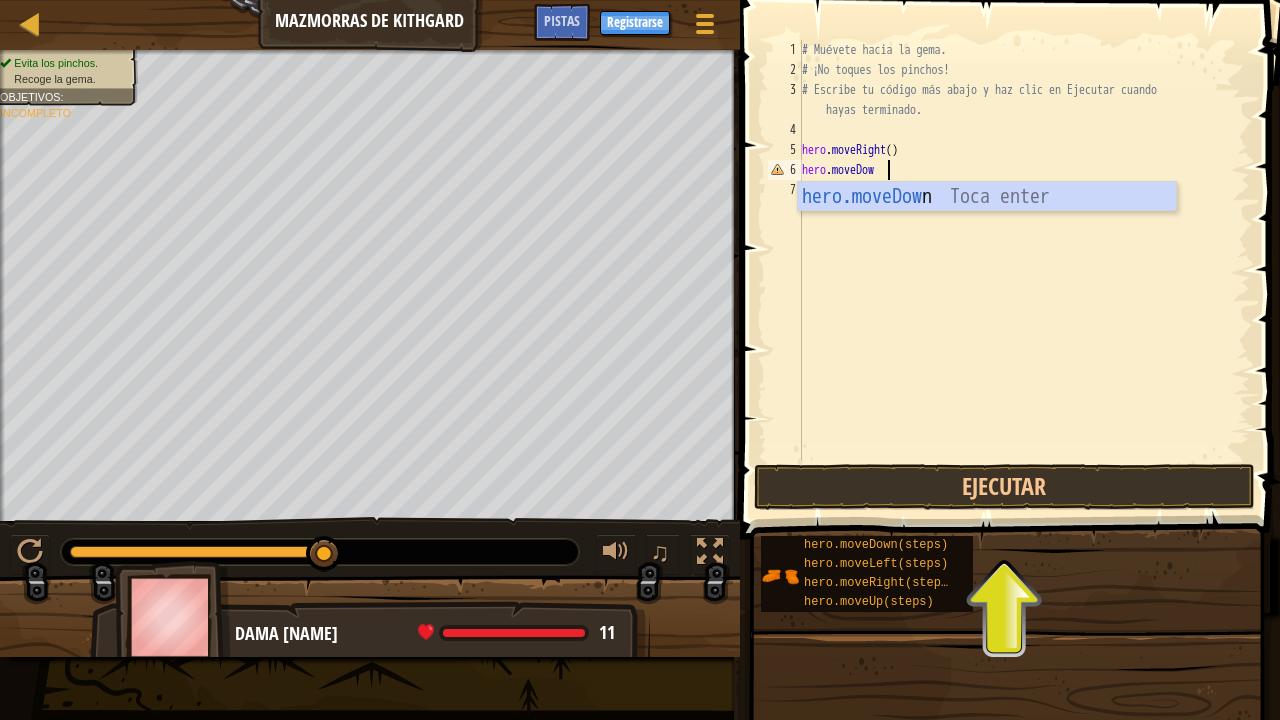 type on "hero.moveDown" 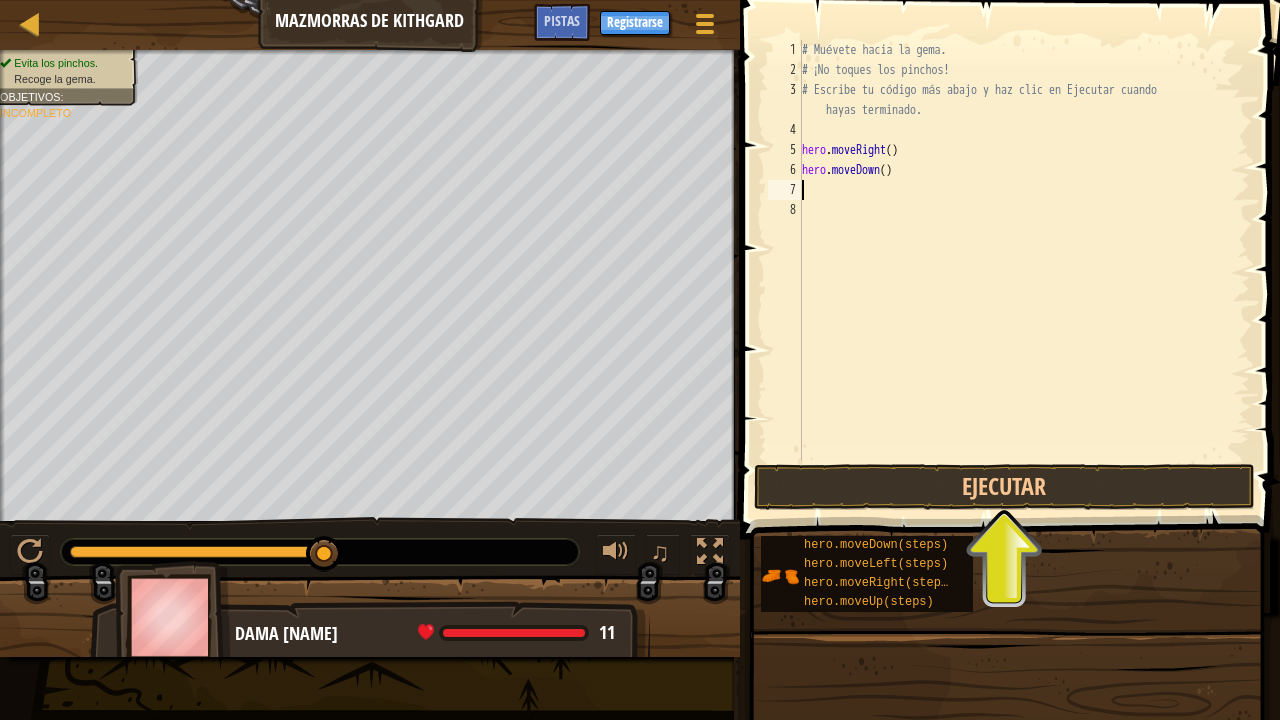 scroll, scrollTop: 9, scrollLeft: 0, axis: vertical 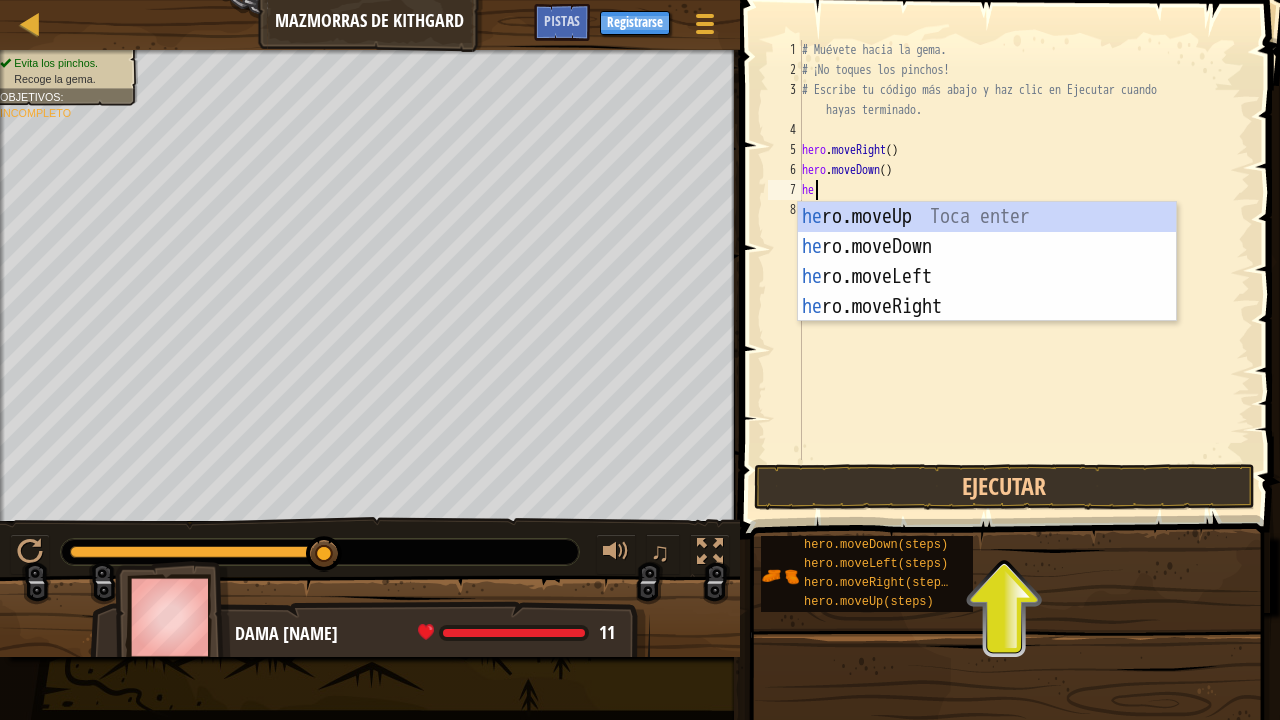 type on "her" 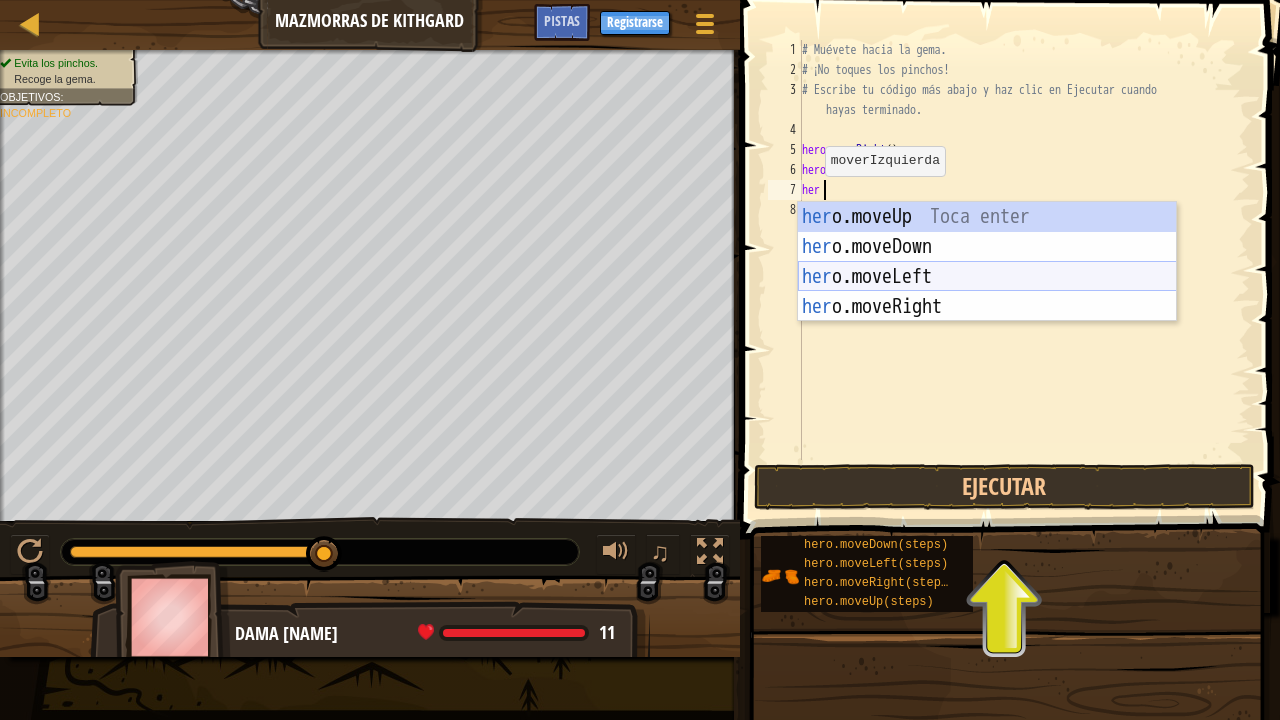 click on "her o.moveUp Toca enter her o.moveDown Toca enter her o.moveLeft Toca enter her o.moveRight Toca enter" at bounding box center (987, 292) 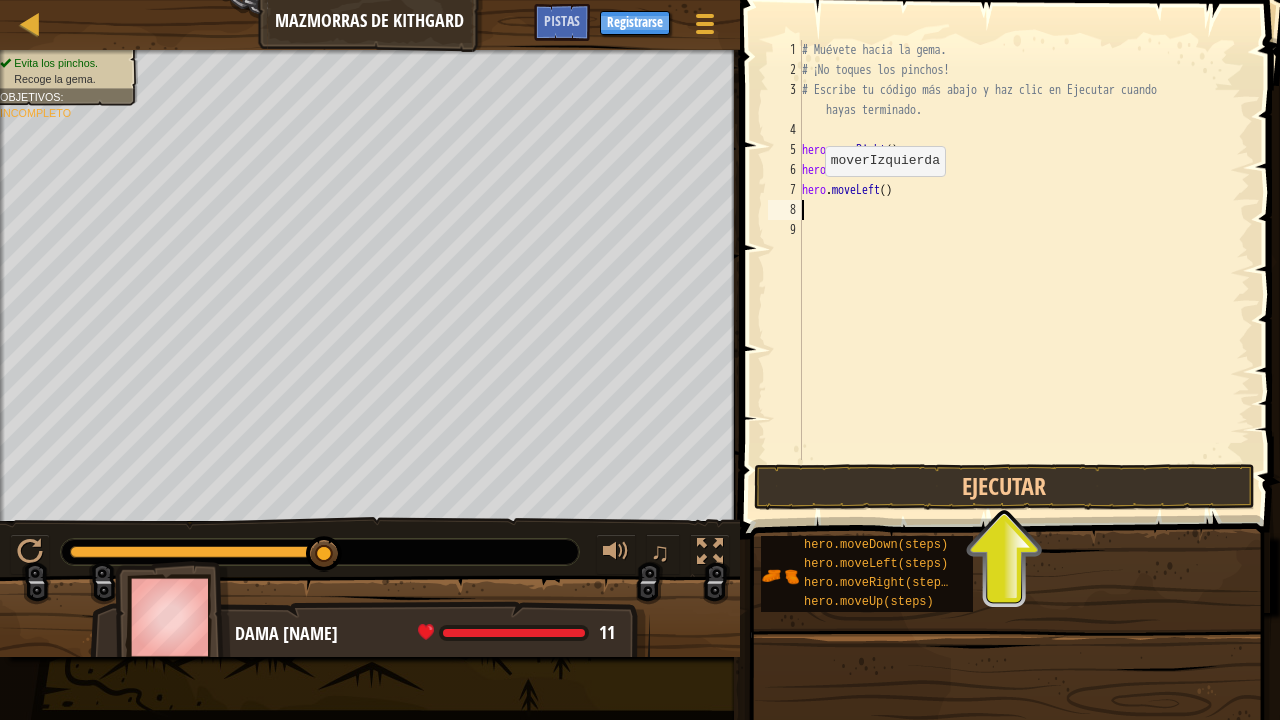 scroll, scrollTop: 9, scrollLeft: 0, axis: vertical 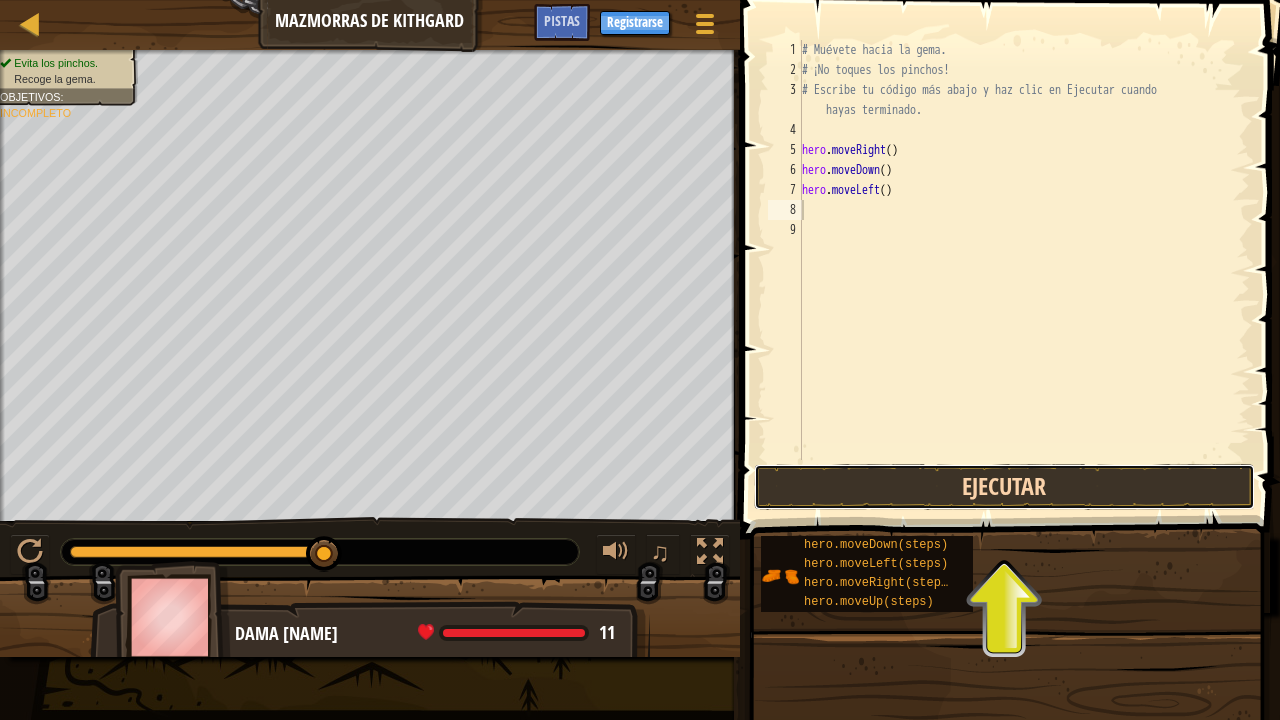 click on "Ejecutar" at bounding box center [1004, 487] 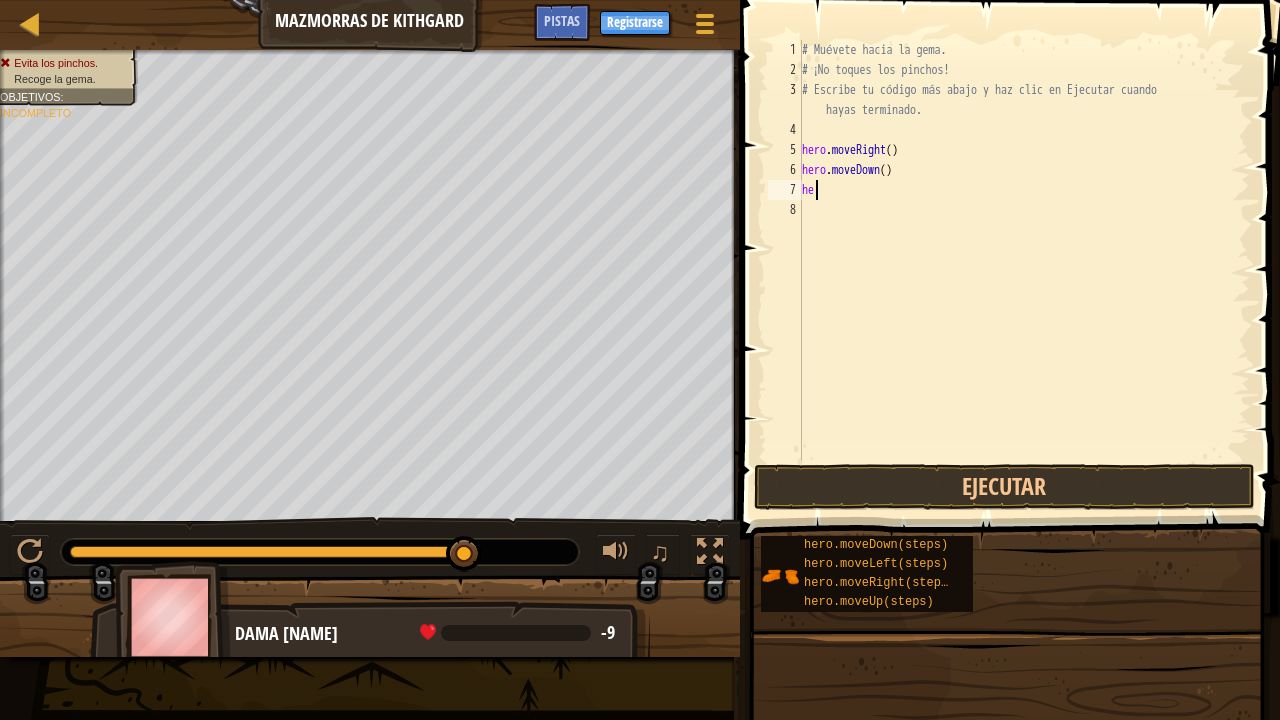 type on "h" 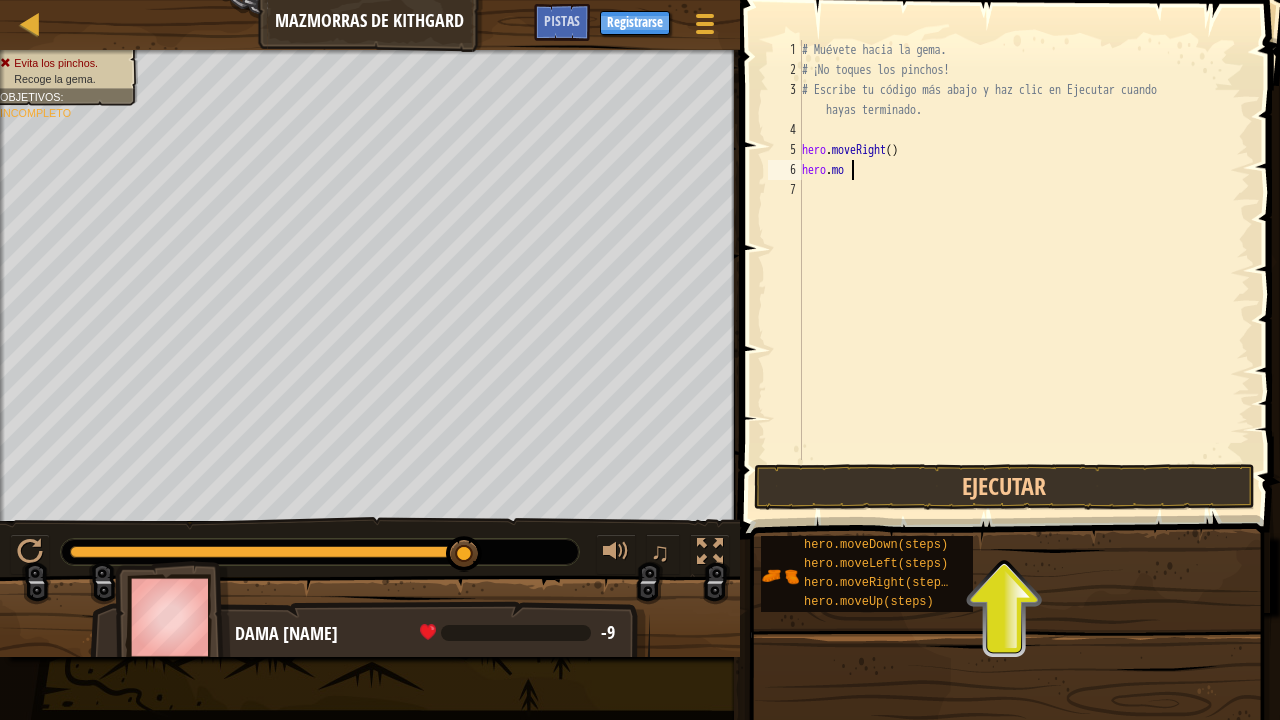type on "h" 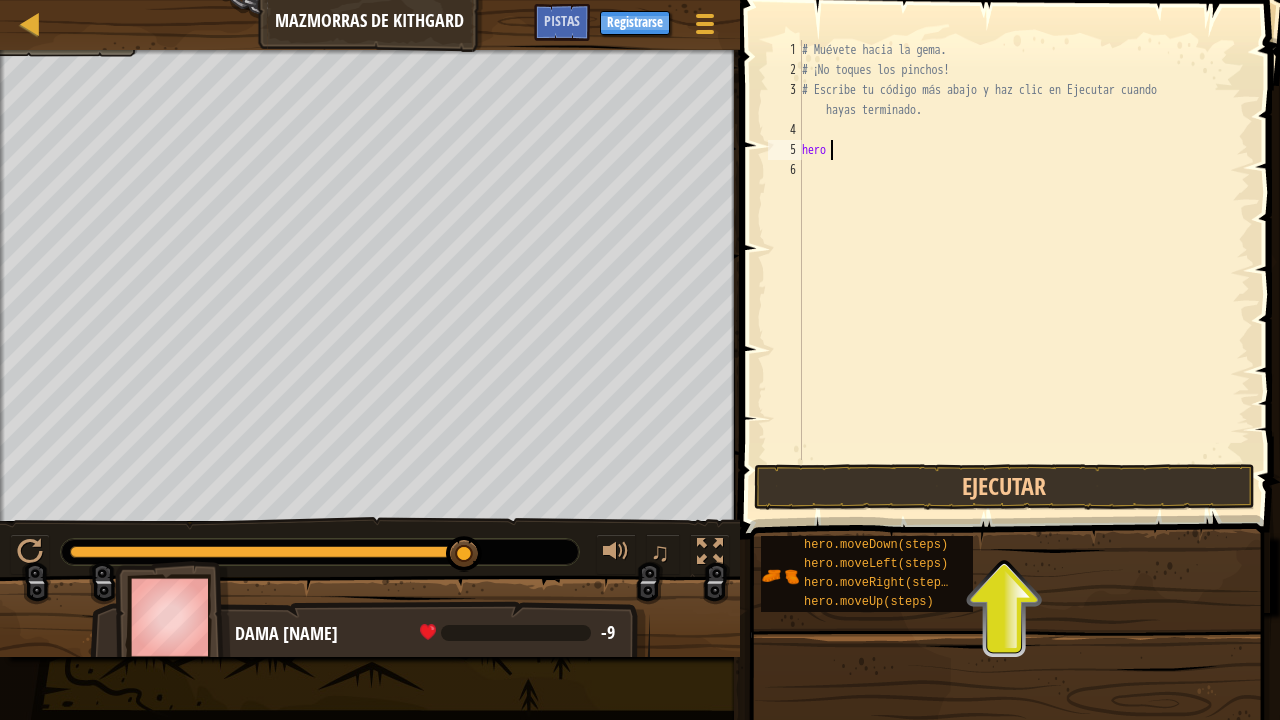 type on "h" 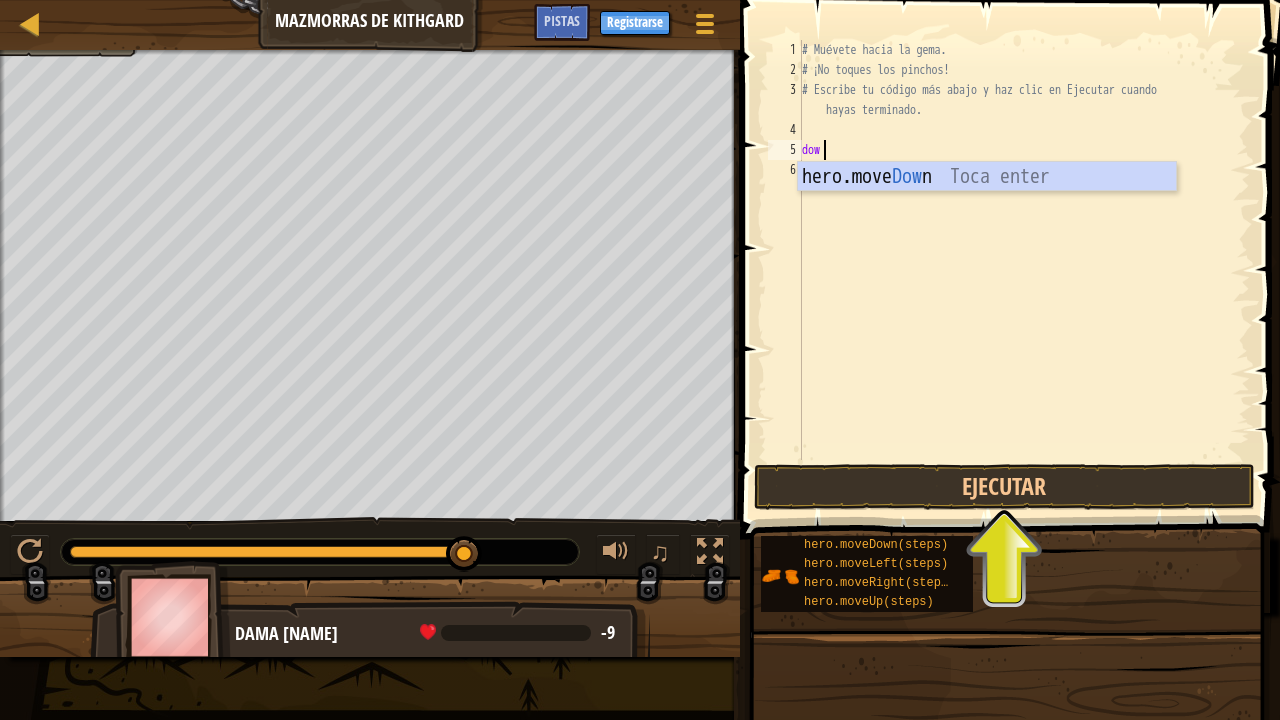 scroll, scrollTop: 9, scrollLeft: 0, axis: vertical 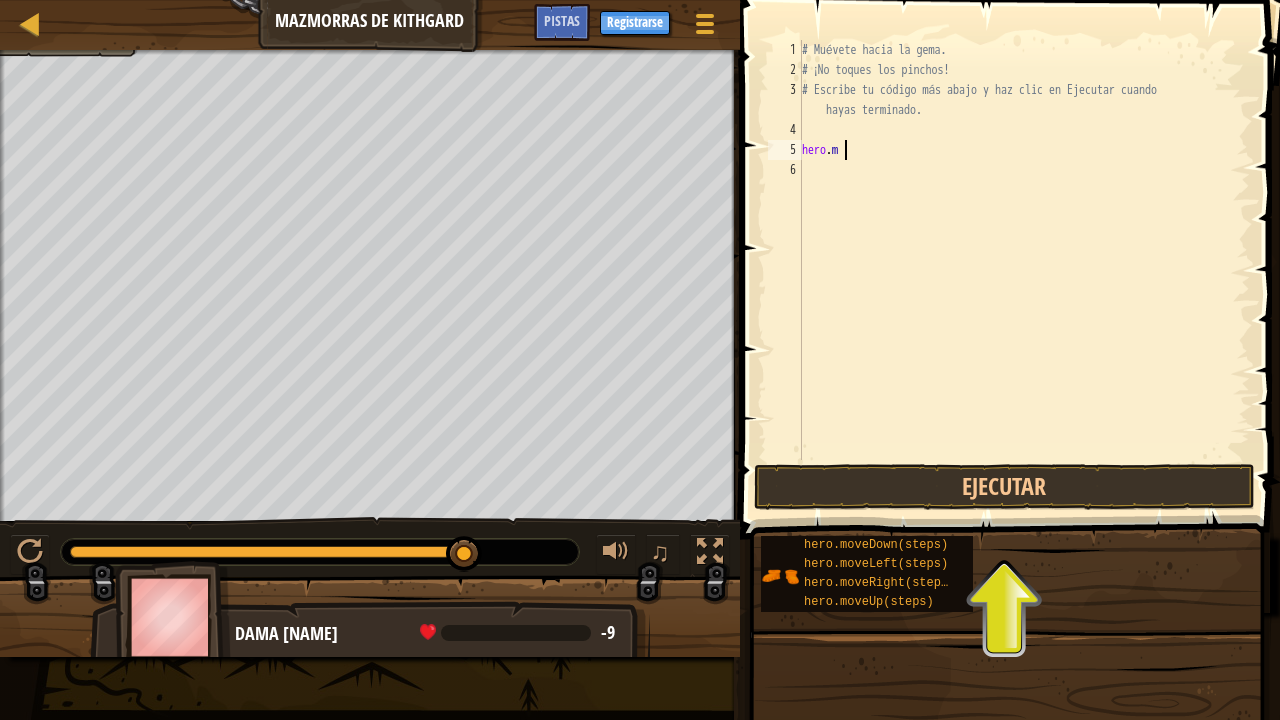 type on "h" 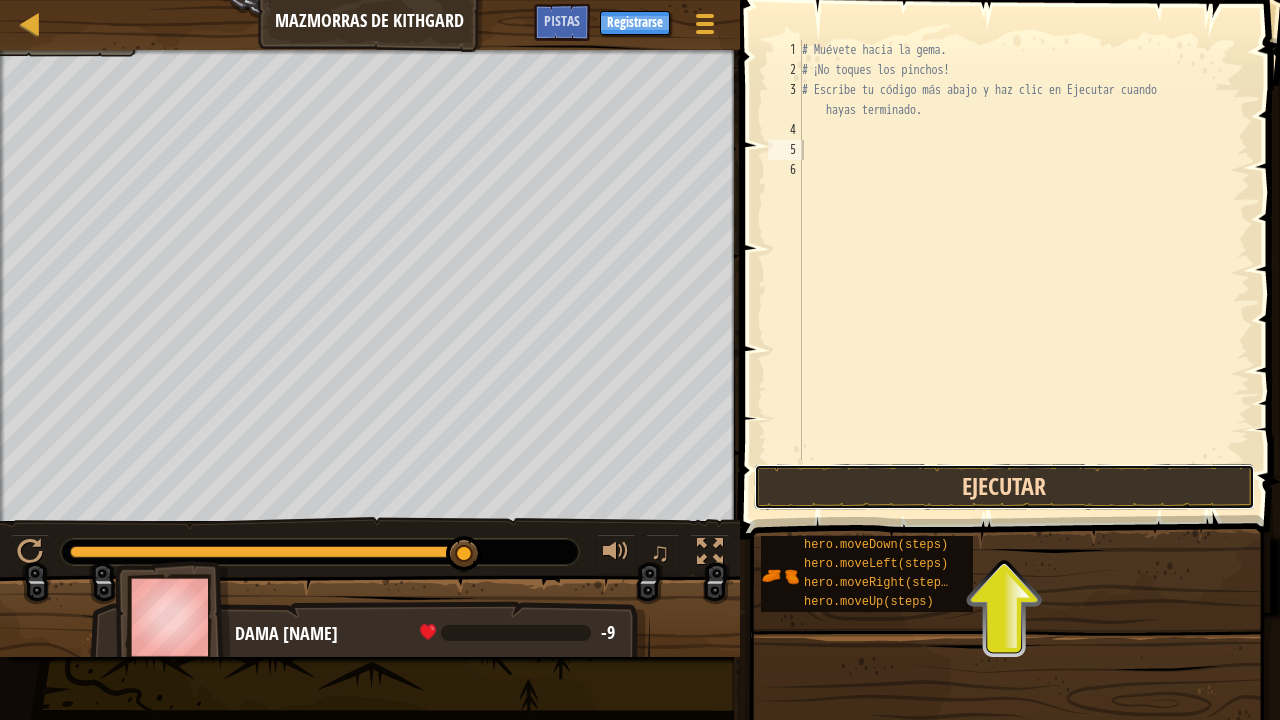 click on "Ejecutar" at bounding box center [1004, 487] 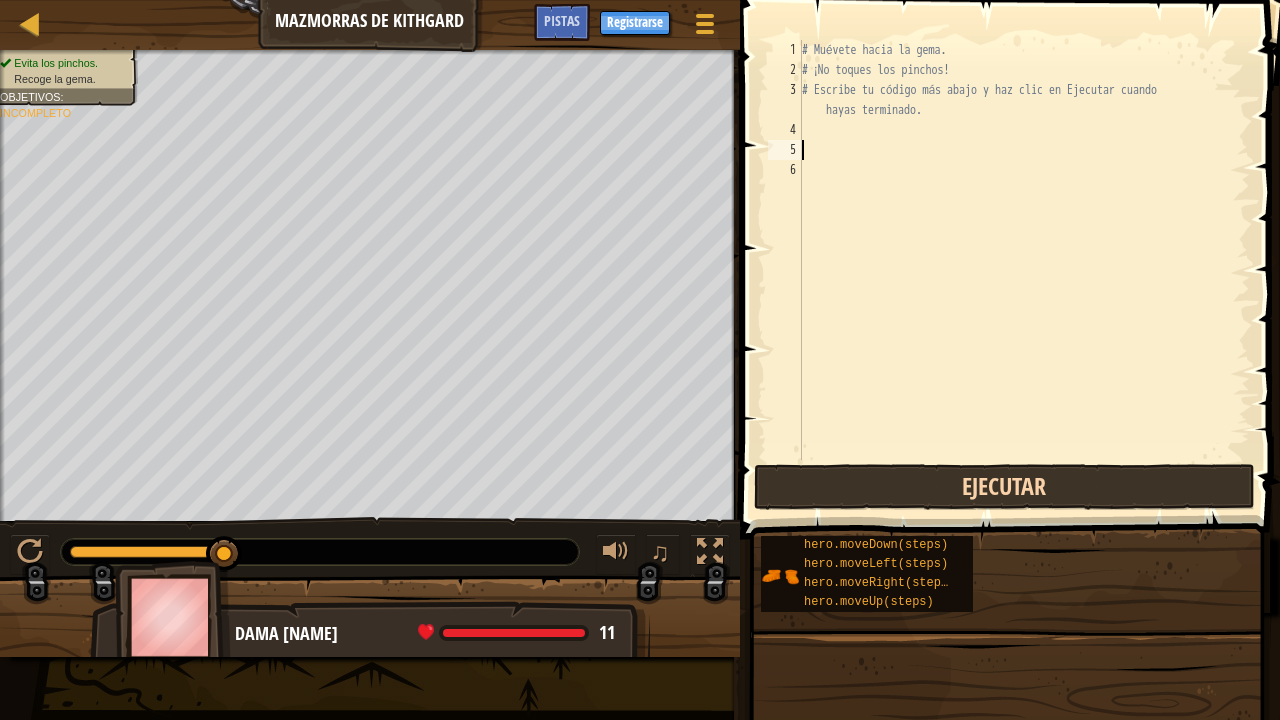type on "m" 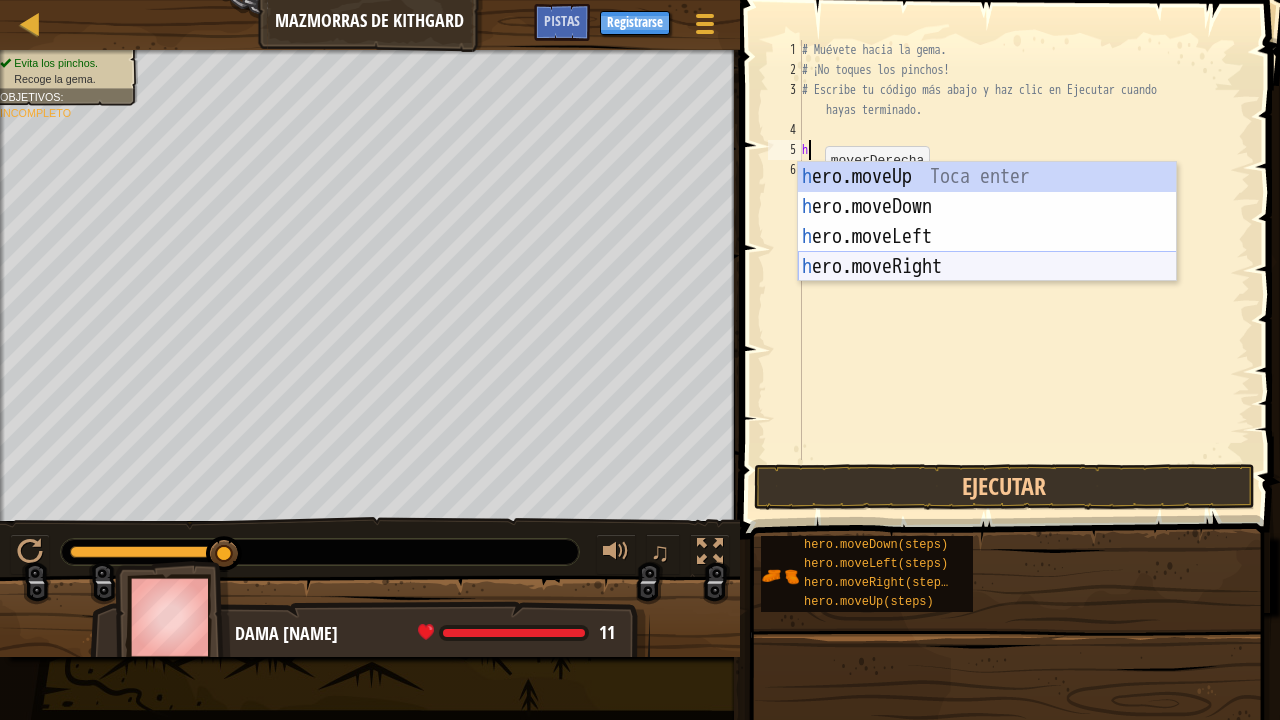 click on "h ero.moveUp Toca enter h ero.moveDown Toca enter h ero.moveLeft Toca enter h ero.moveRight Toca enter" at bounding box center (987, 252) 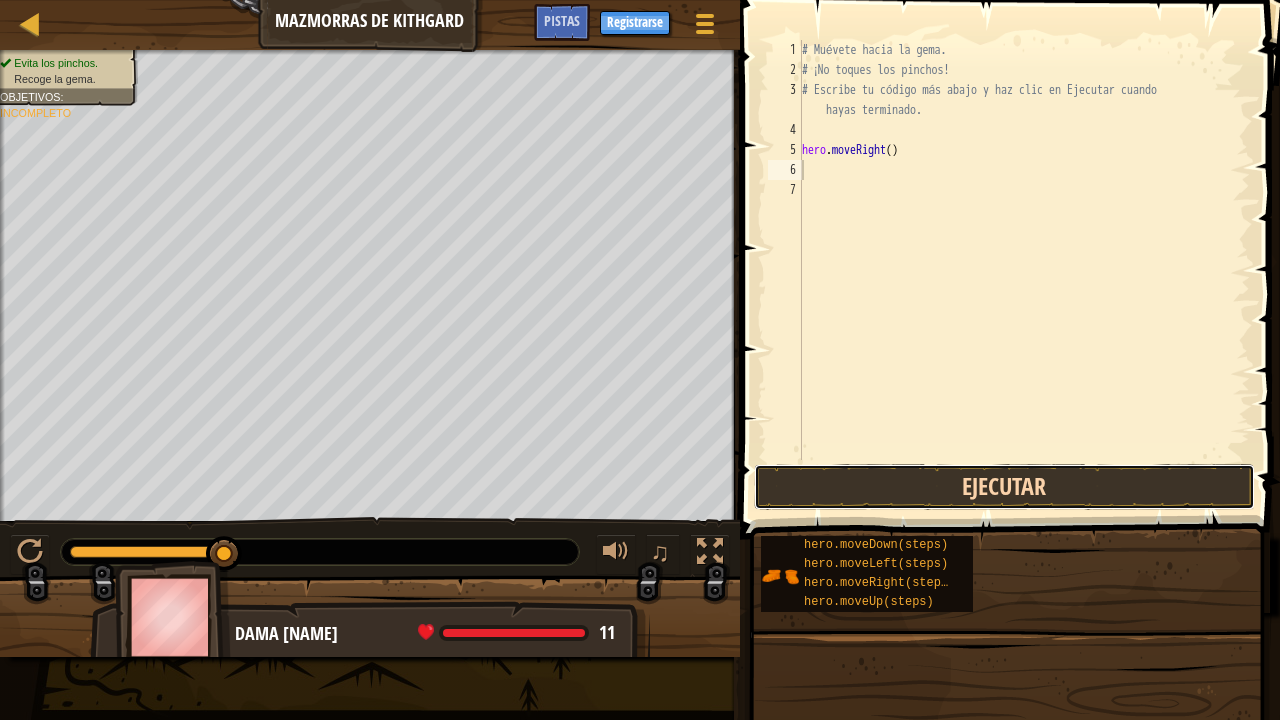 click on "Ejecutar" at bounding box center [1004, 487] 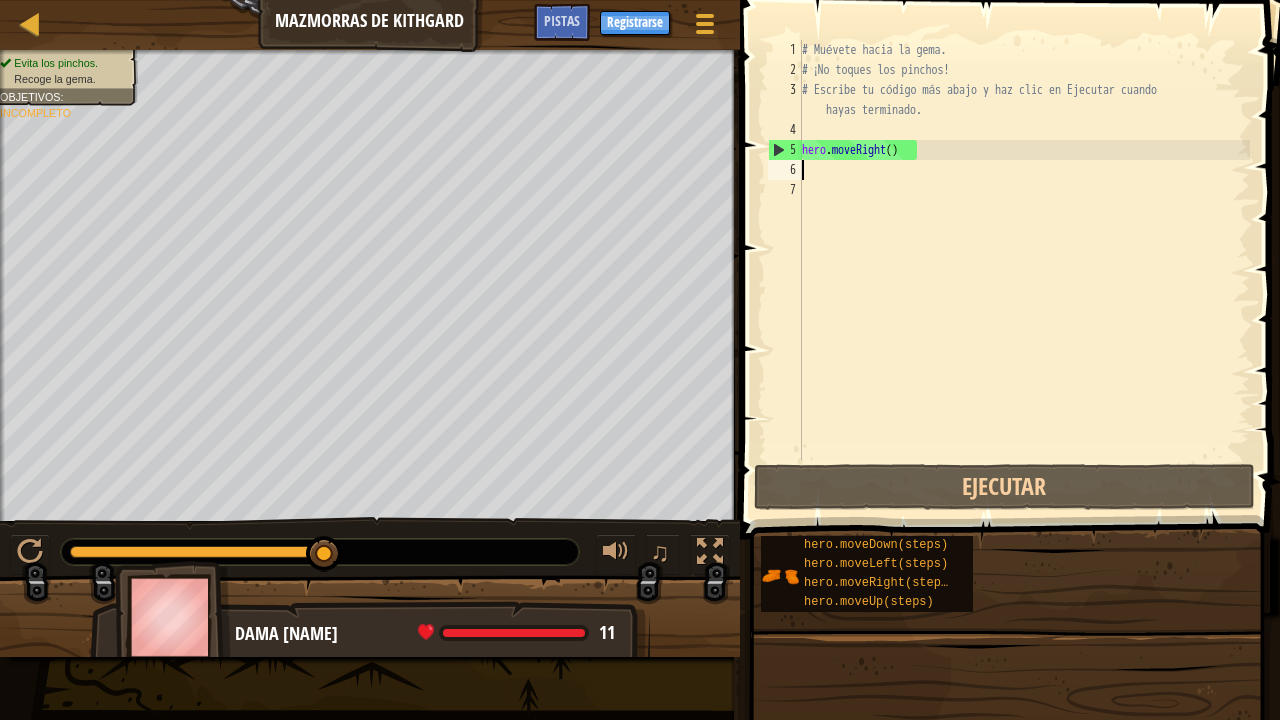 type on "h" 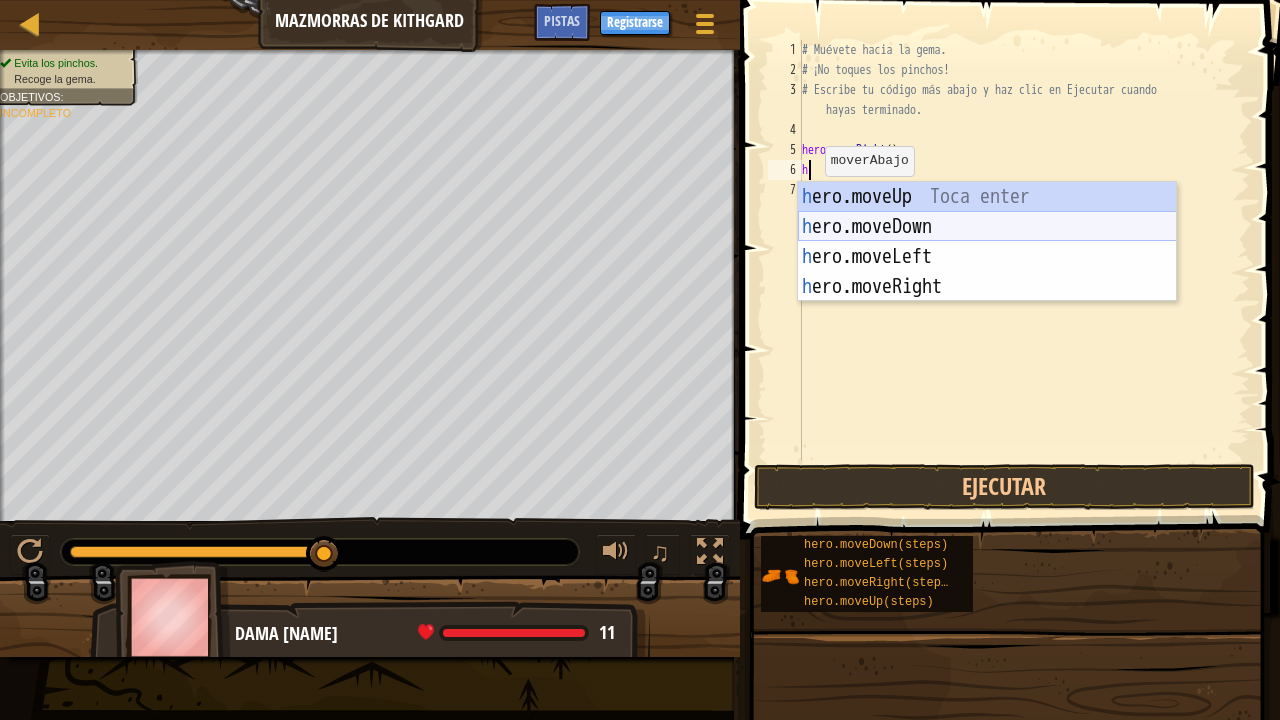 click on "h ero.moveUp Toca enter h ero.moveDown Toca enter h ero.moveLeft Toca enter h ero.moveRight Toca enter" at bounding box center (987, 272) 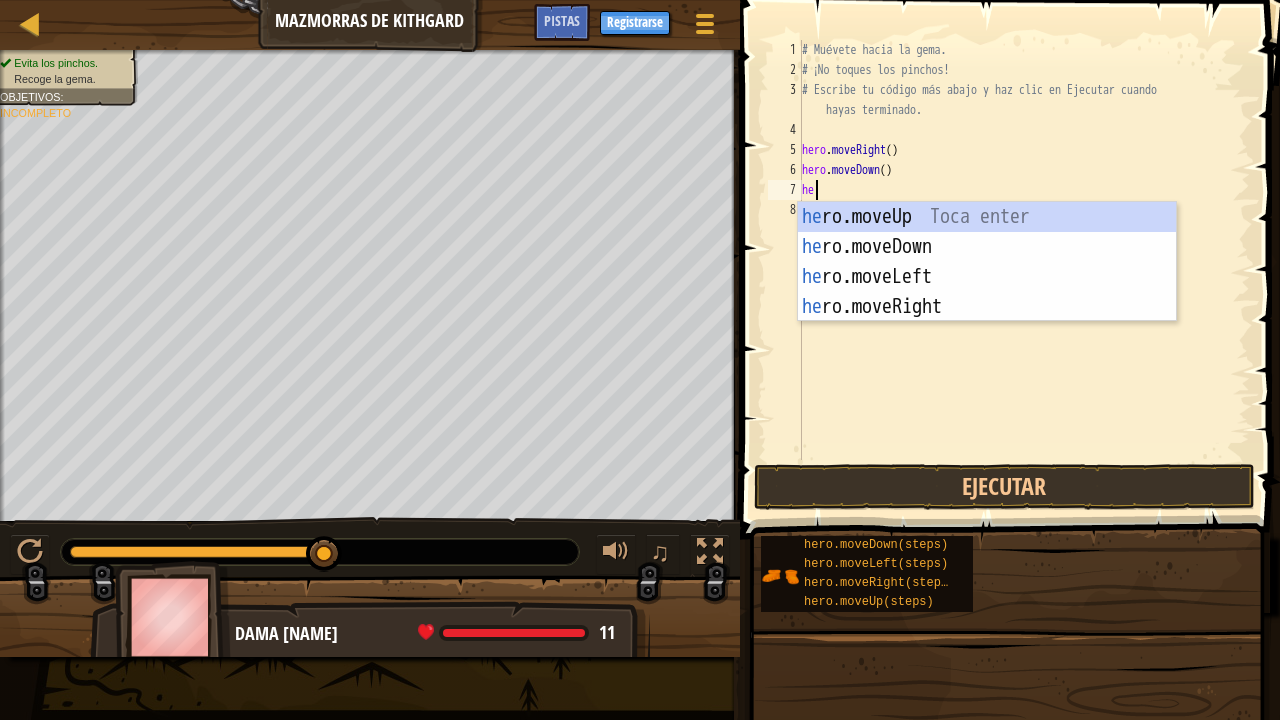 scroll, scrollTop: 9, scrollLeft: 0, axis: vertical 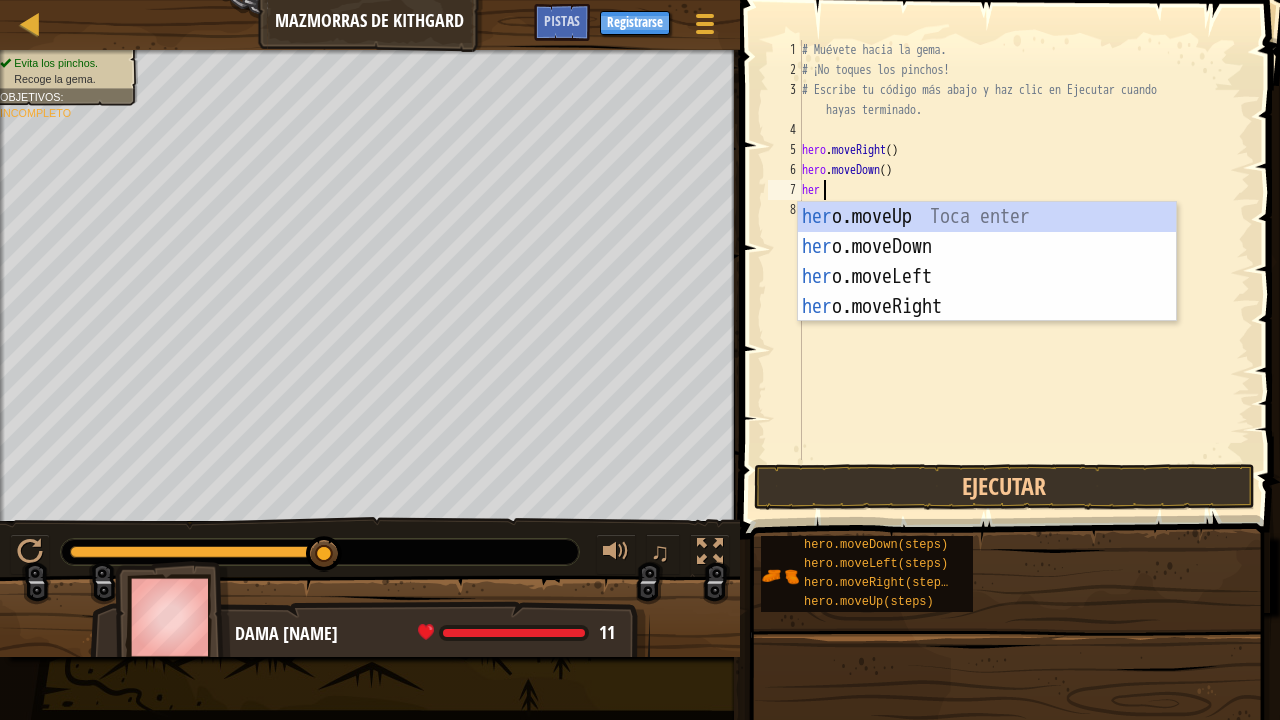 type on "hero" 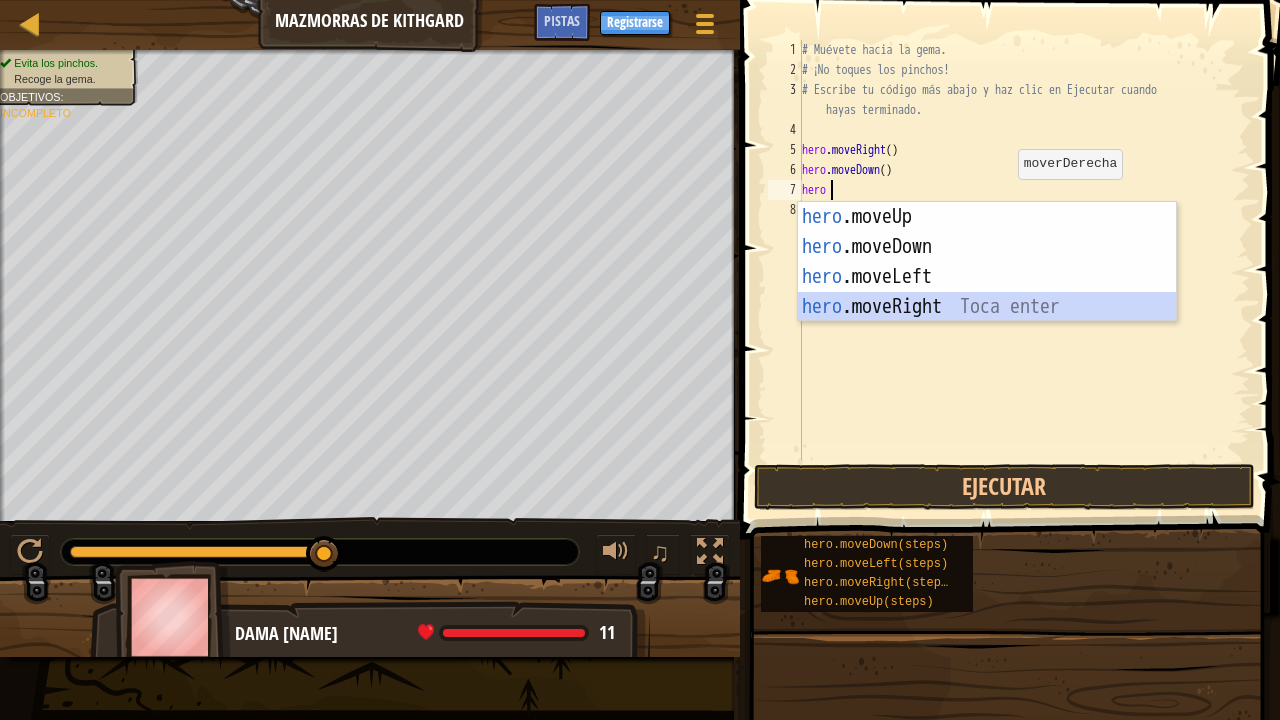 click on "hero .moveUp Toca enter hero .moveDown Toca enter hero .moveLeft Toca enter hero .moveRight Toca enter" at bounding box center [987, 292] 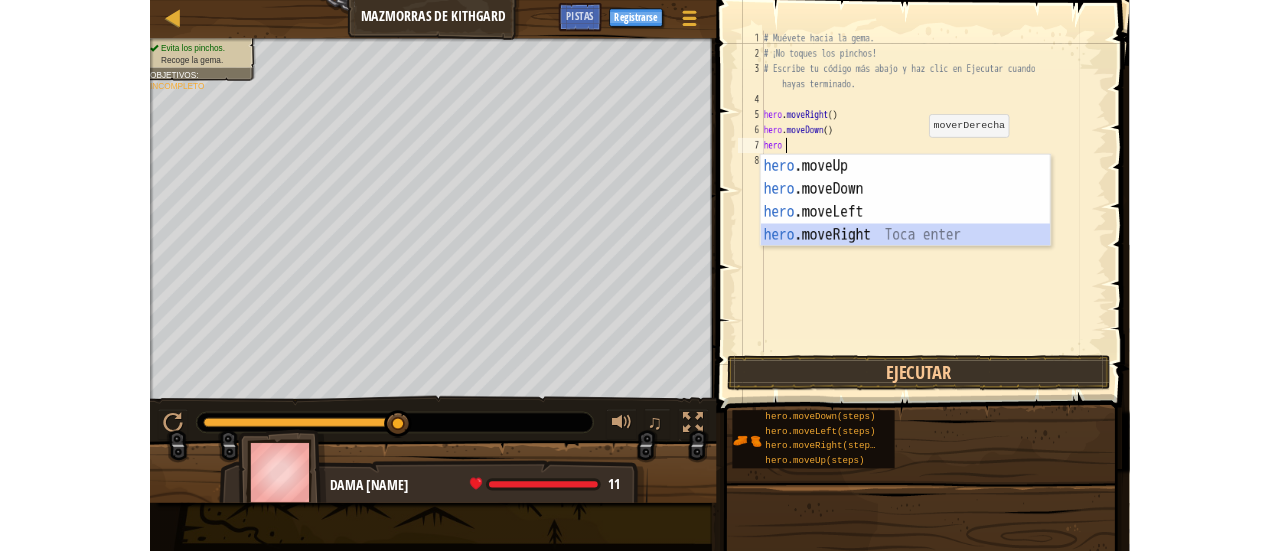 scroll, scrollTop: 9, scrollLeft: 0, axis: vertical 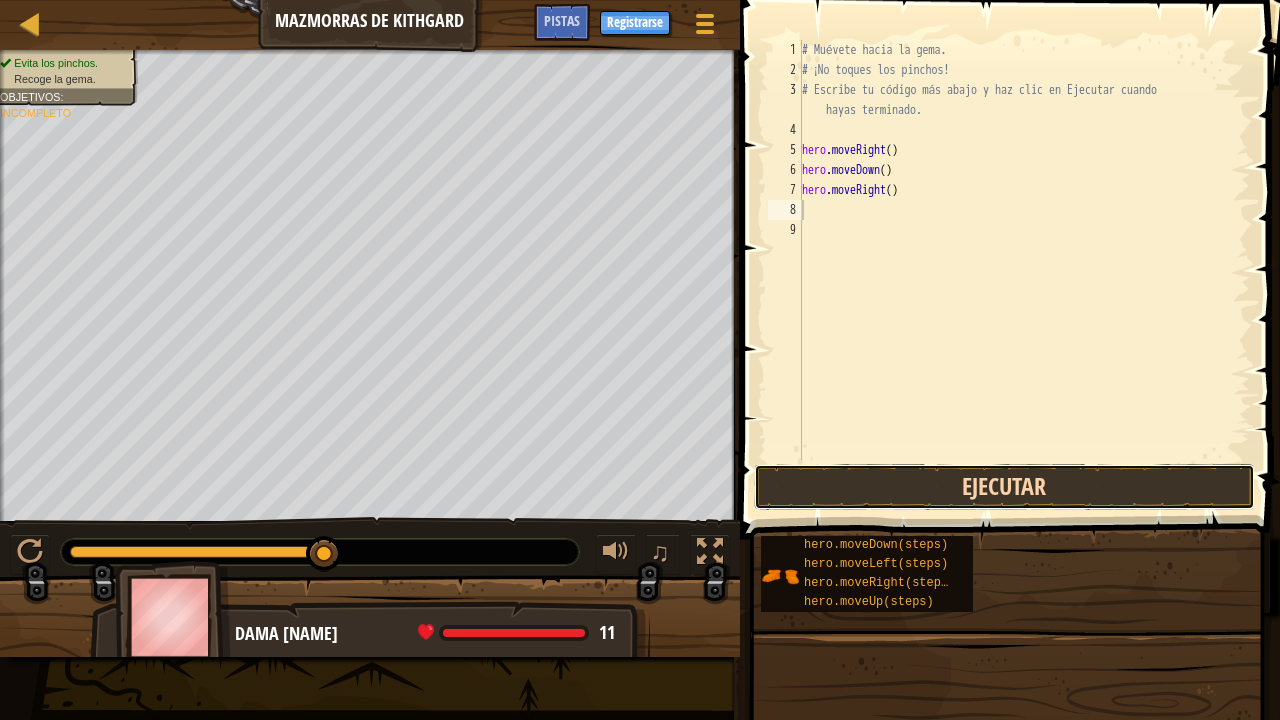 click on "Ejecutar" at bounding box center (1004, 487) 